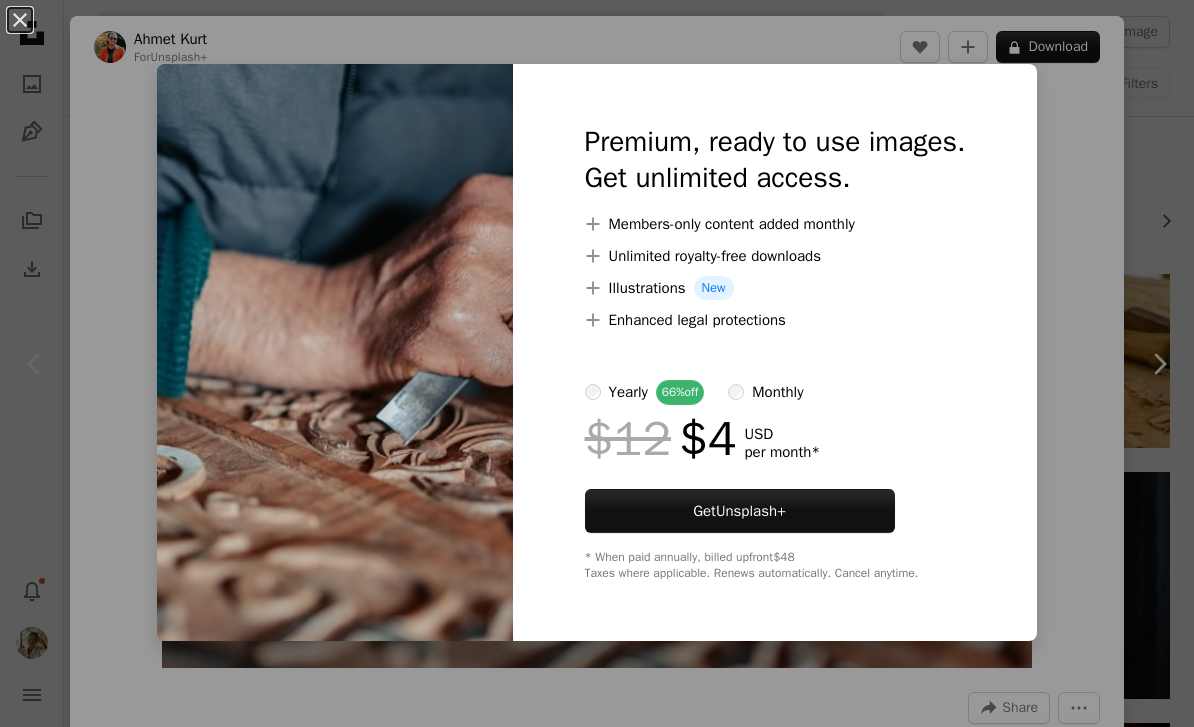 scroll, scrollTop: 0, scrollLeft: 0, axis: both 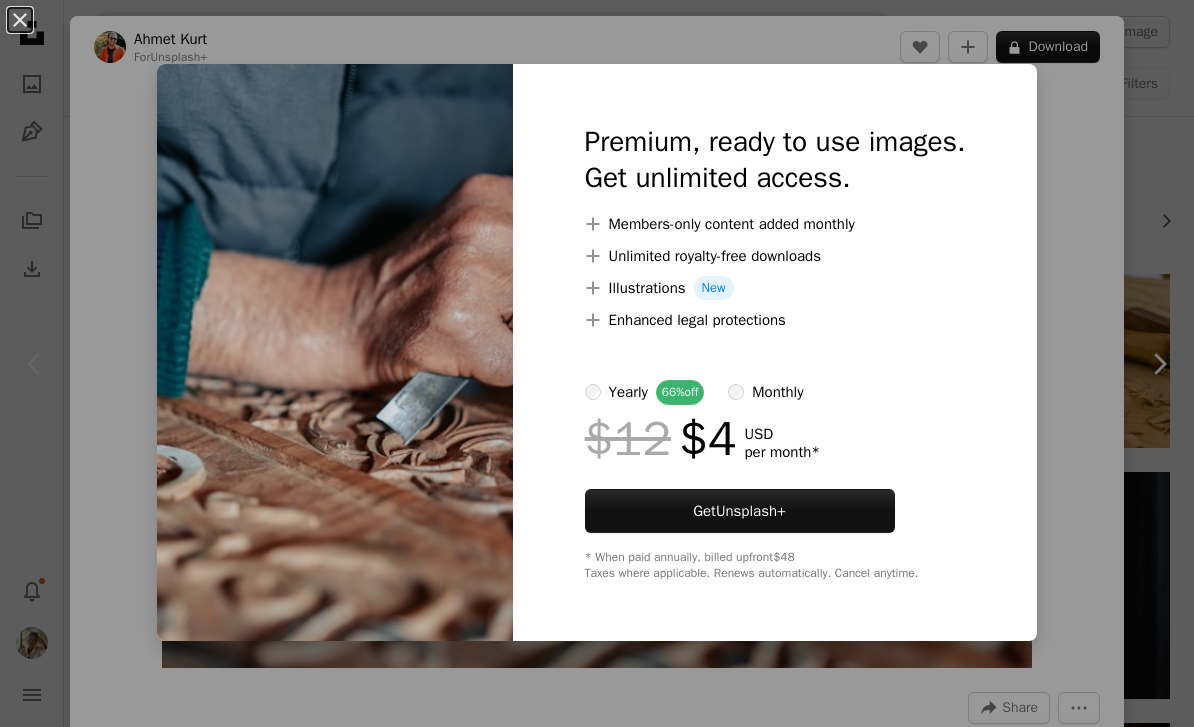 click on "monthly" at bounding box center (777, 392) 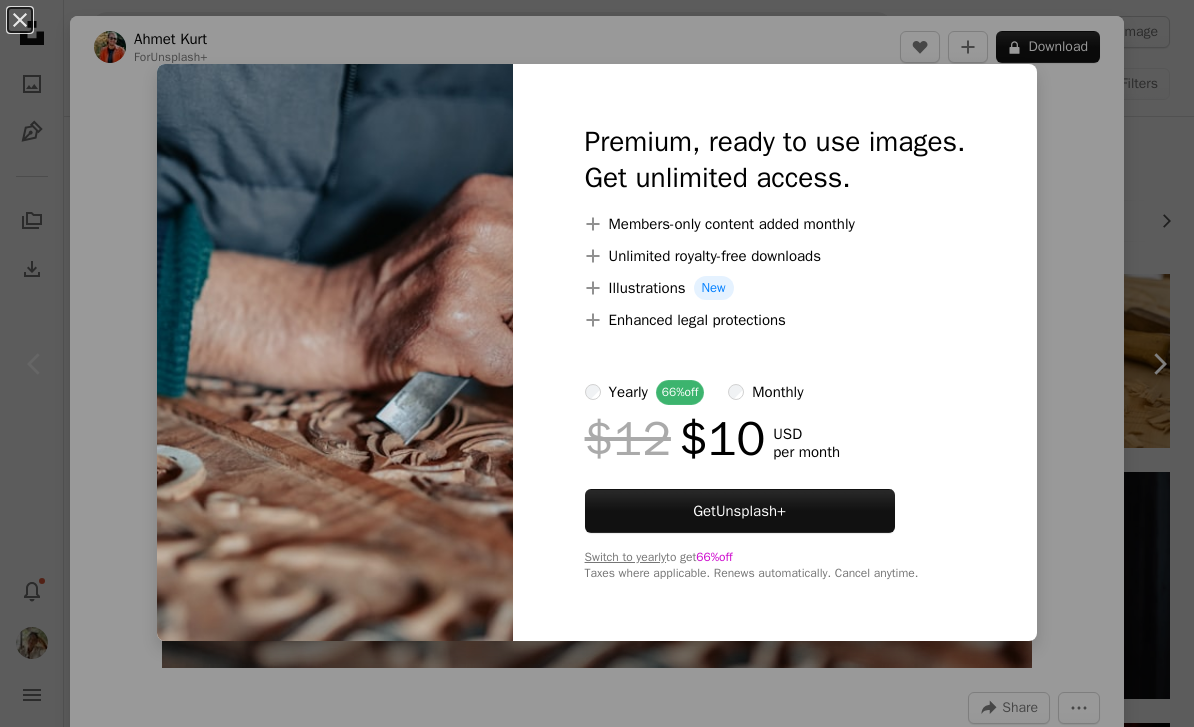 click on "An X shape Premium, ready to use images. Get unlimited access. A plus sign Members-only content added monthly A plus sign Unlimited royalty-free downloads A plus sign Illustrations  New A plus sign Enhanced legal protections yearly 66%  off monthly $12   $10 USD per month Get  Unsplash+ Switch to yearly  to get  66%  off Taxes where applicable. Renews automatically. Cancel anytime." at bounding box center (597, 363) 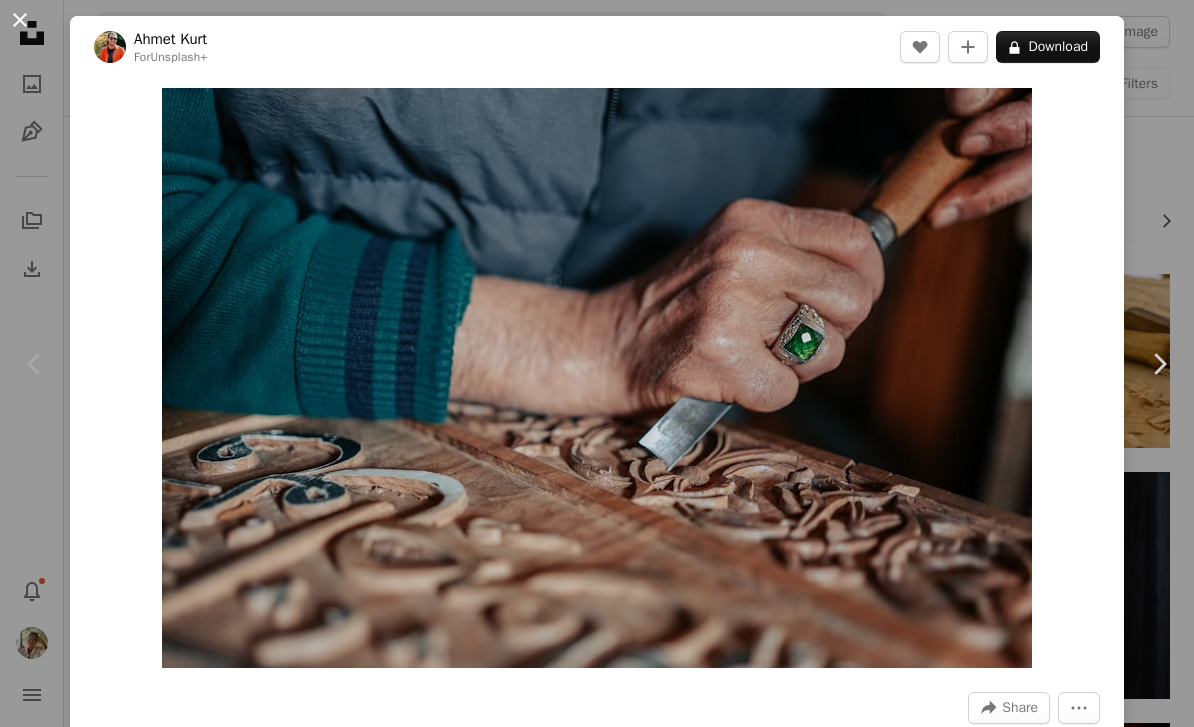 click on "An X shape" at bounding box center [20, 20] 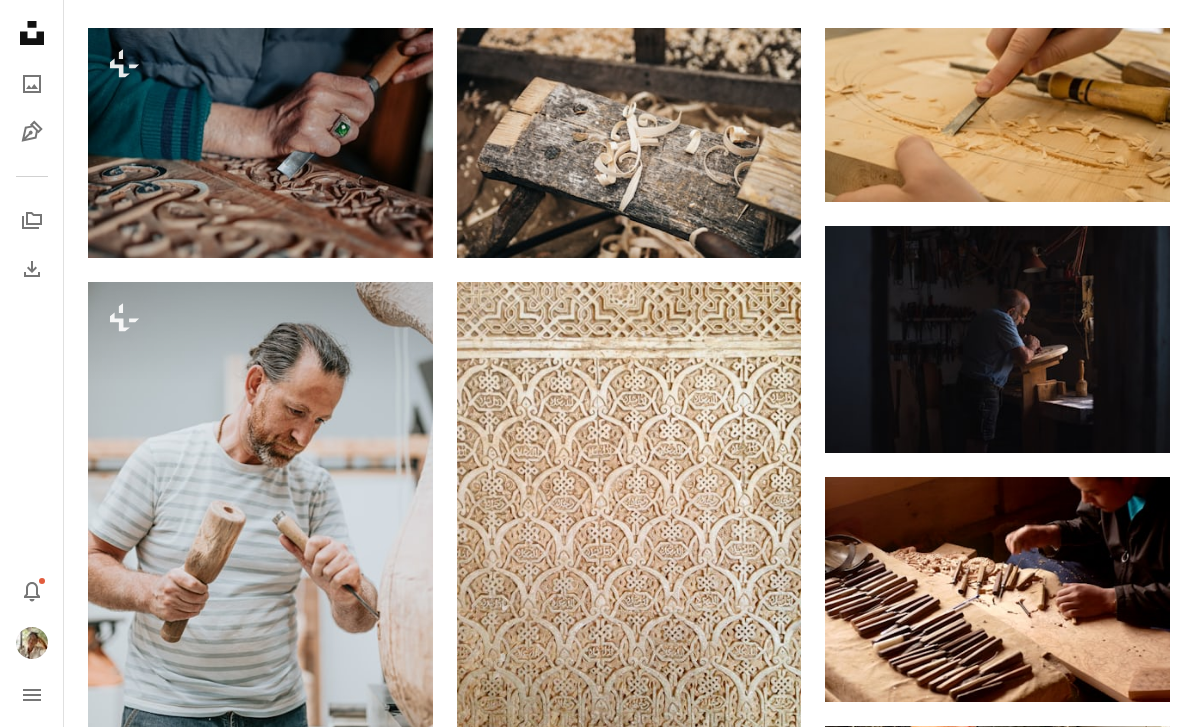 scroll, scrollTop: 0, scrollLeft: 0, axis: both 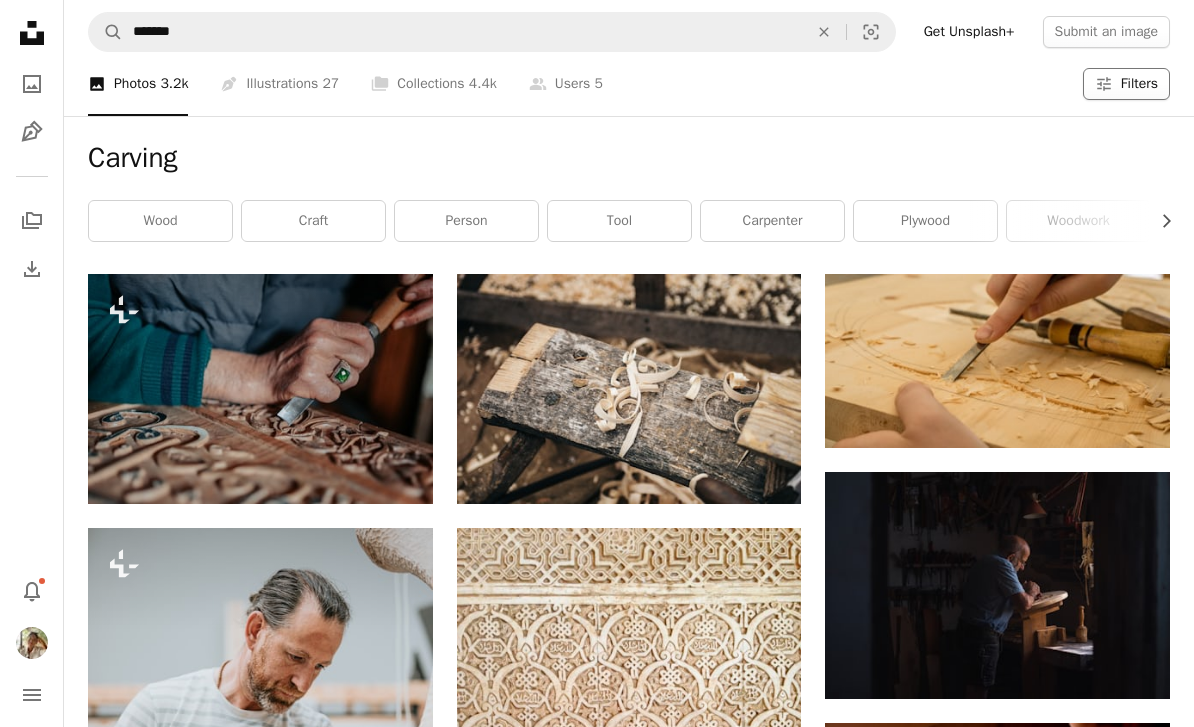 click on "Filters" at bounding box center (1139, 84) 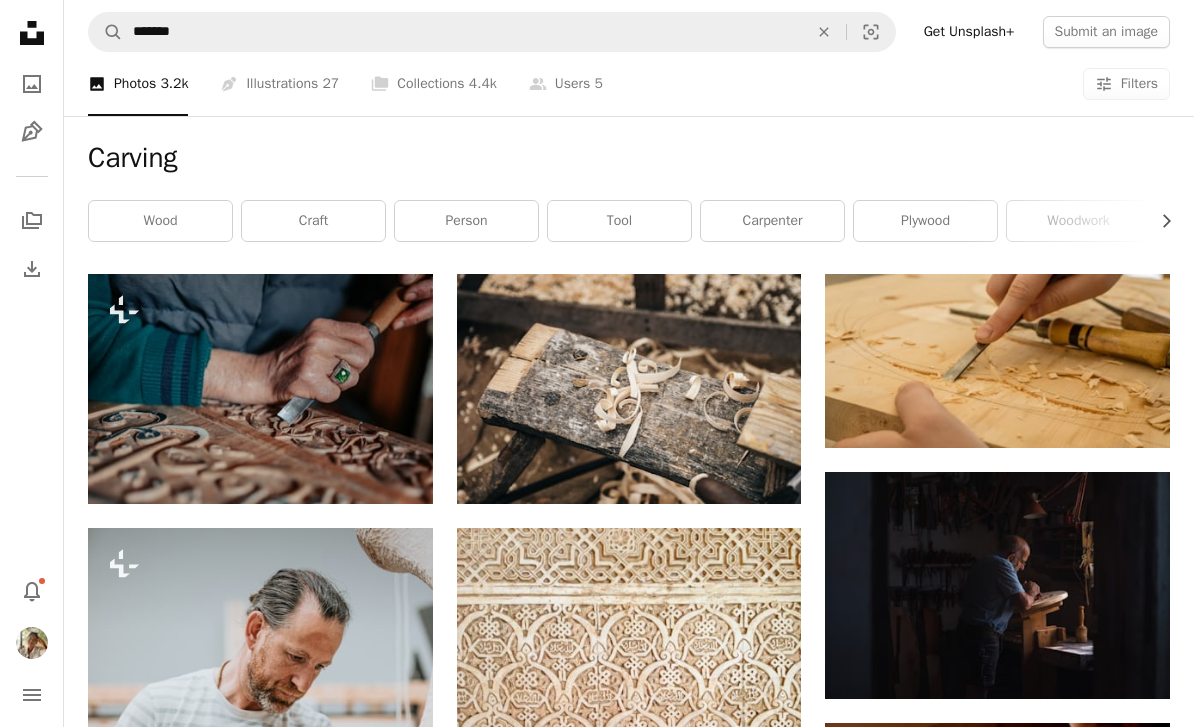 click on "Close" at bounding box center [861, 8291] 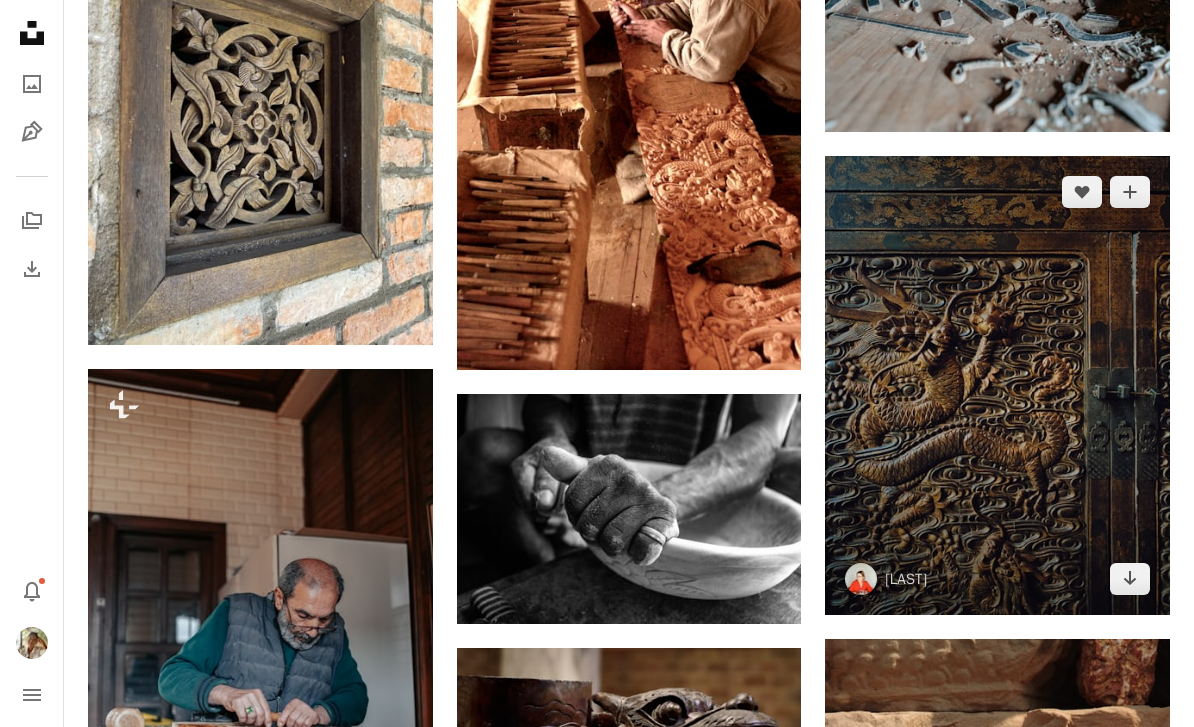 scroll, scrollTop: 18060, scrollLeft: 0, axis: vertical 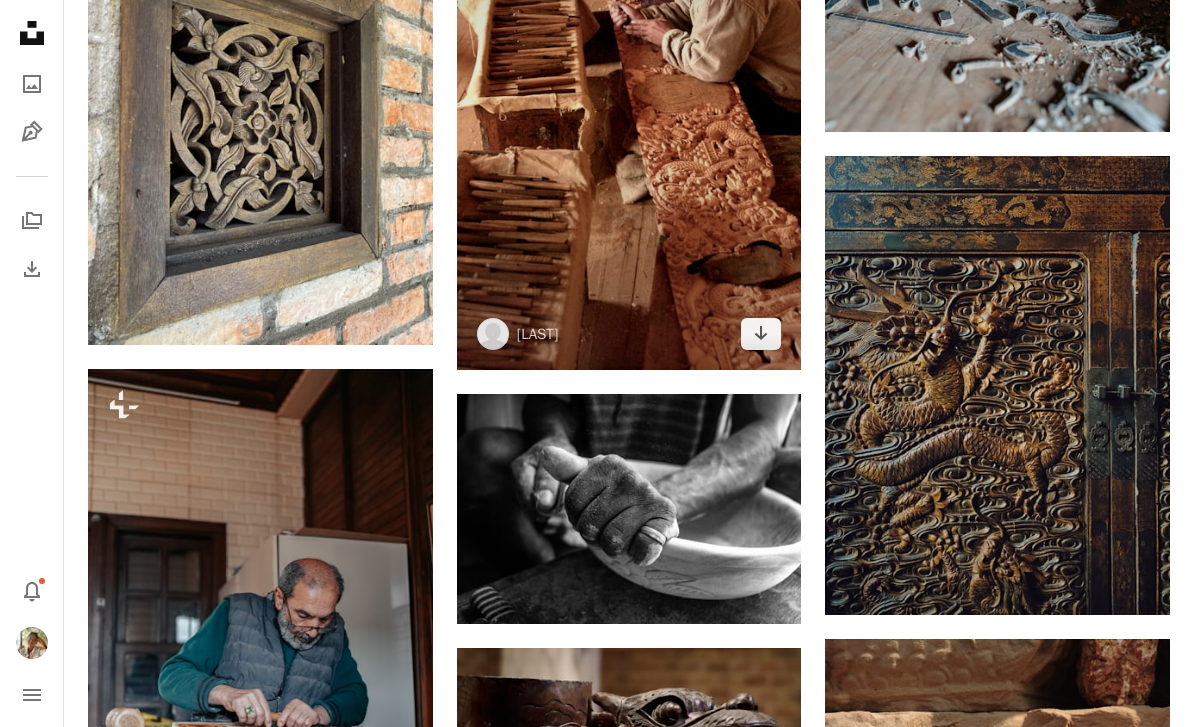 click at bounding box center [629, 105] 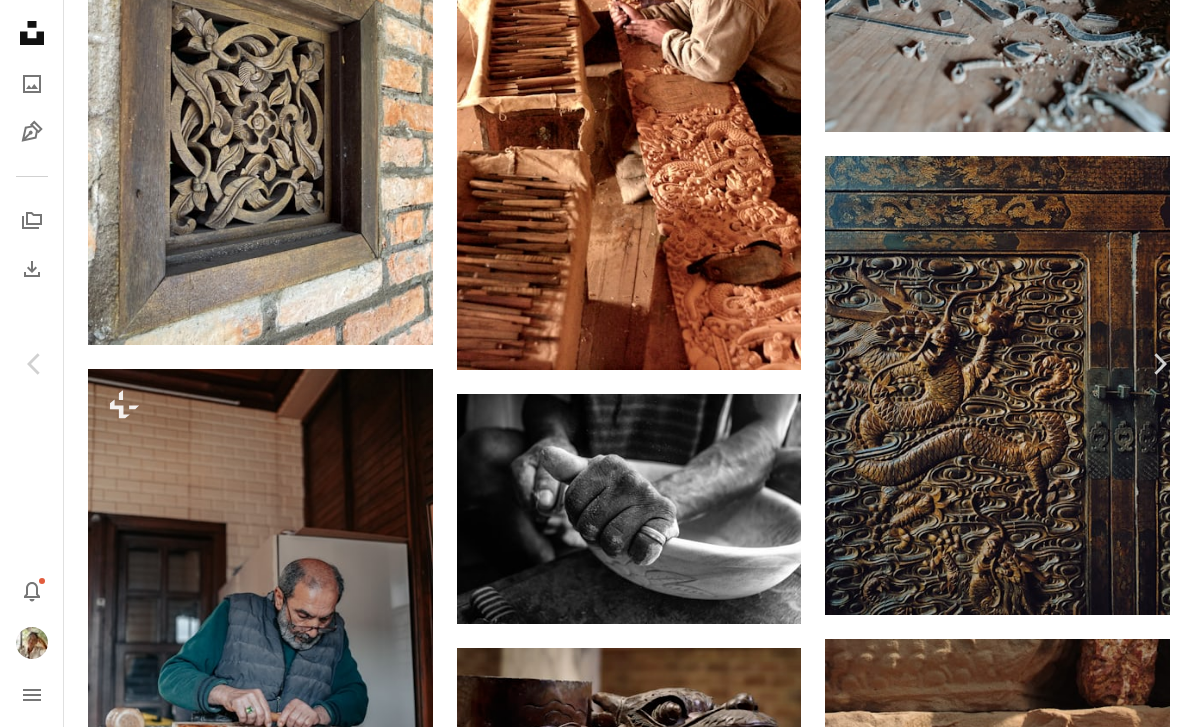 scroll, scrollTop: 829, scrollLeft: 0, axis: vertical 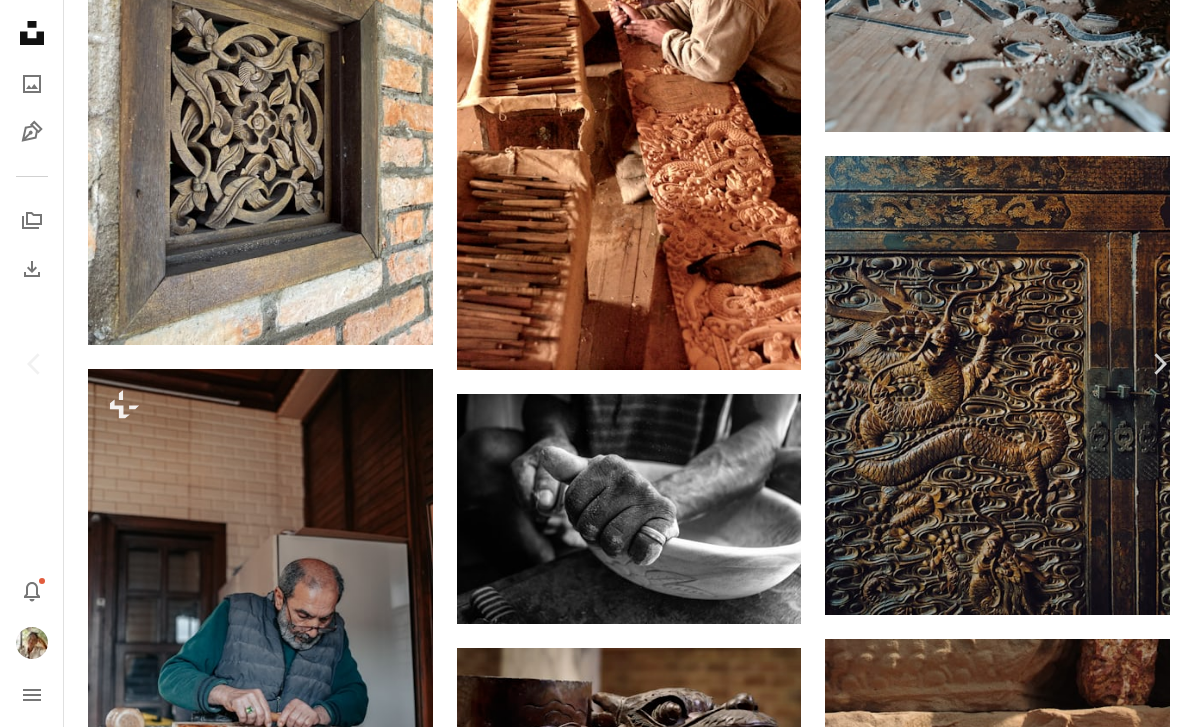 click 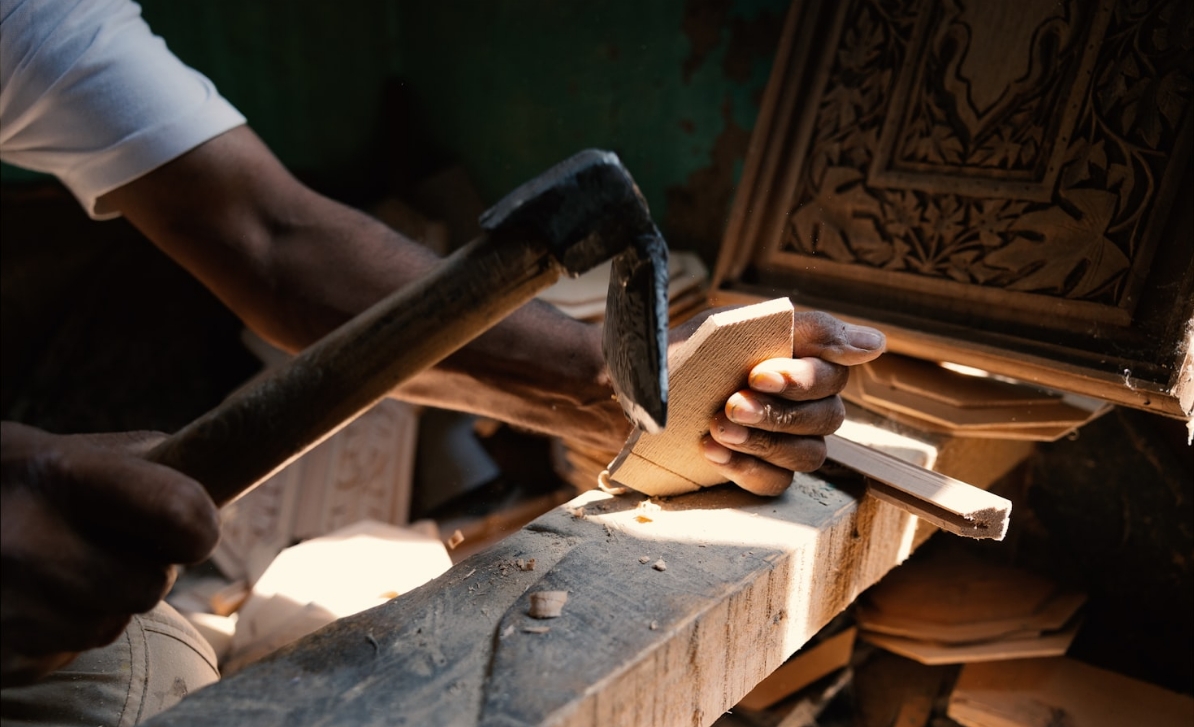 scroll, scrollTop: 3, scrollLeft: 0, axis: vertical 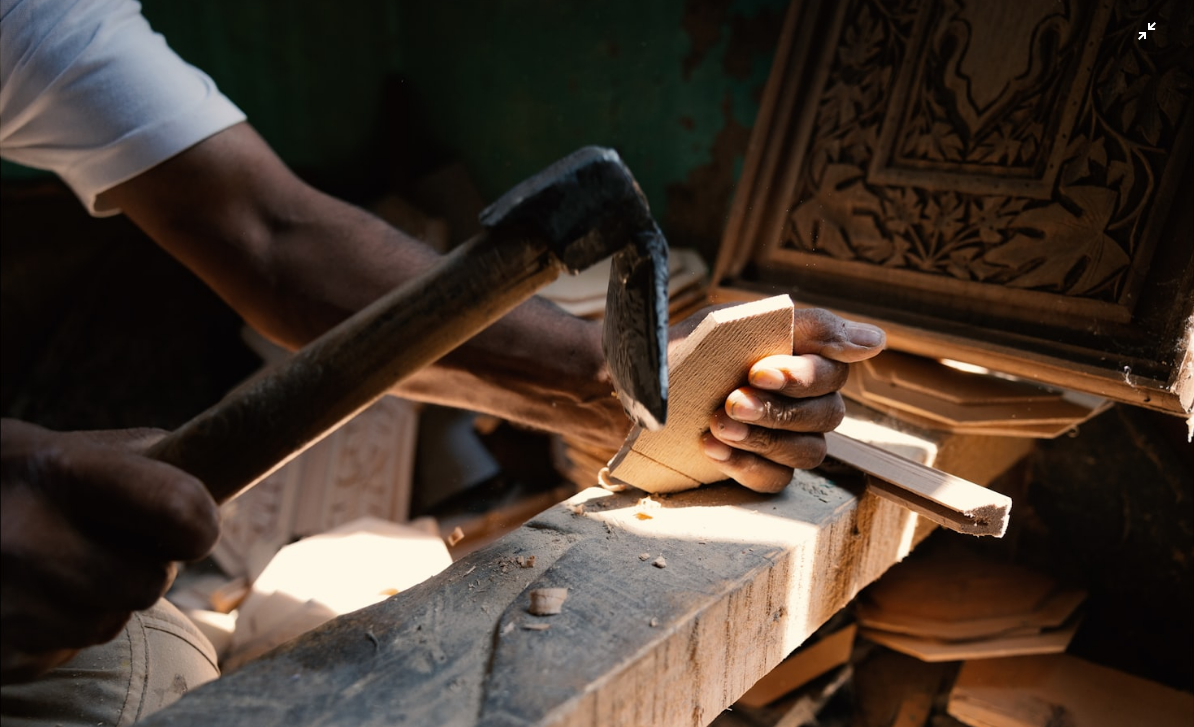 click at bounding box center [597, 394] 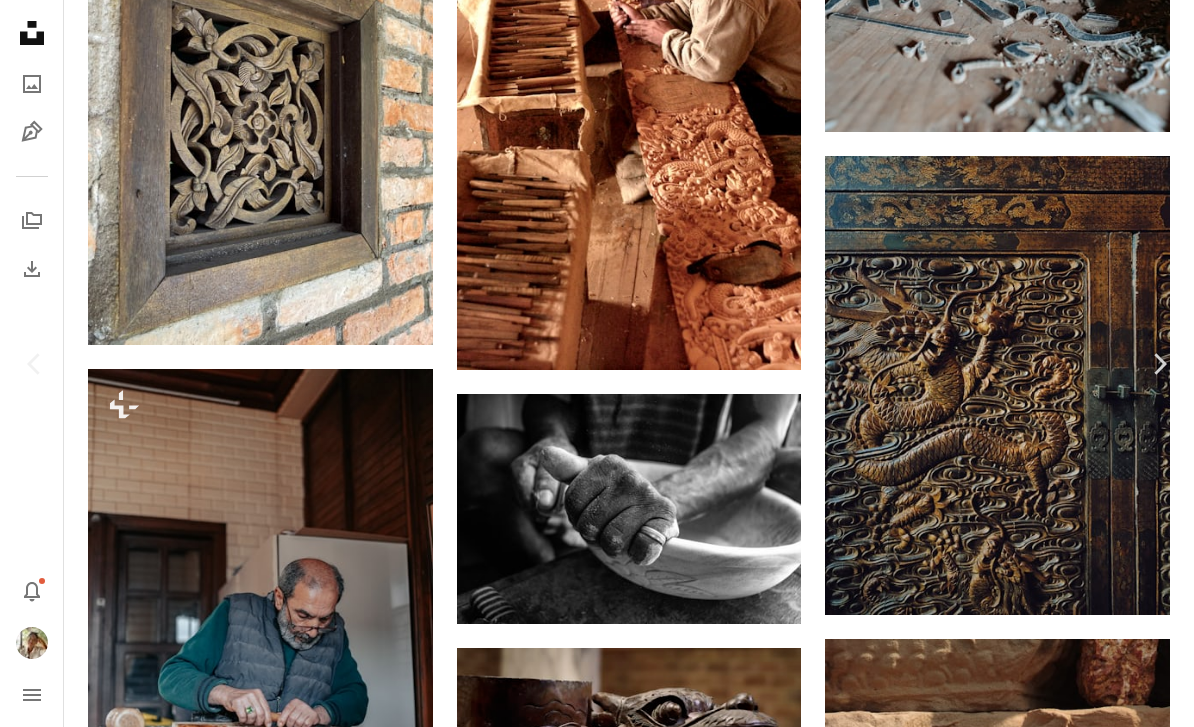 click on "Chevron down" 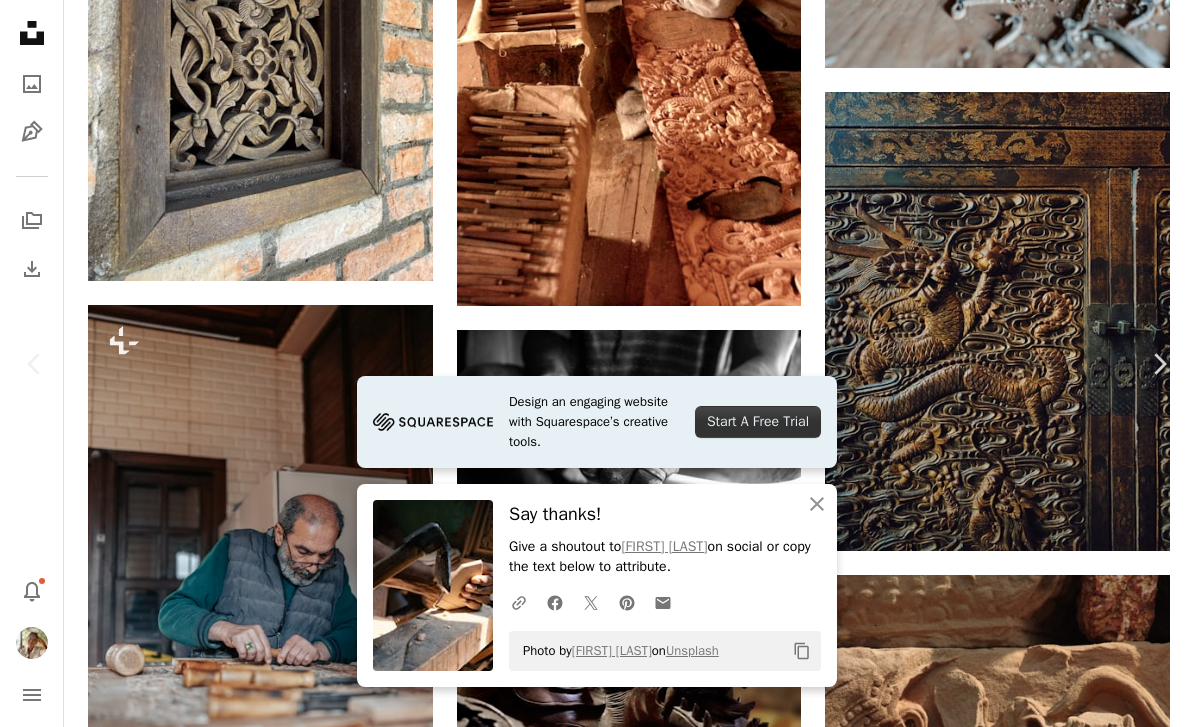 scroll, scrollTop: 478, scrollLeft: 0, axis: vertical 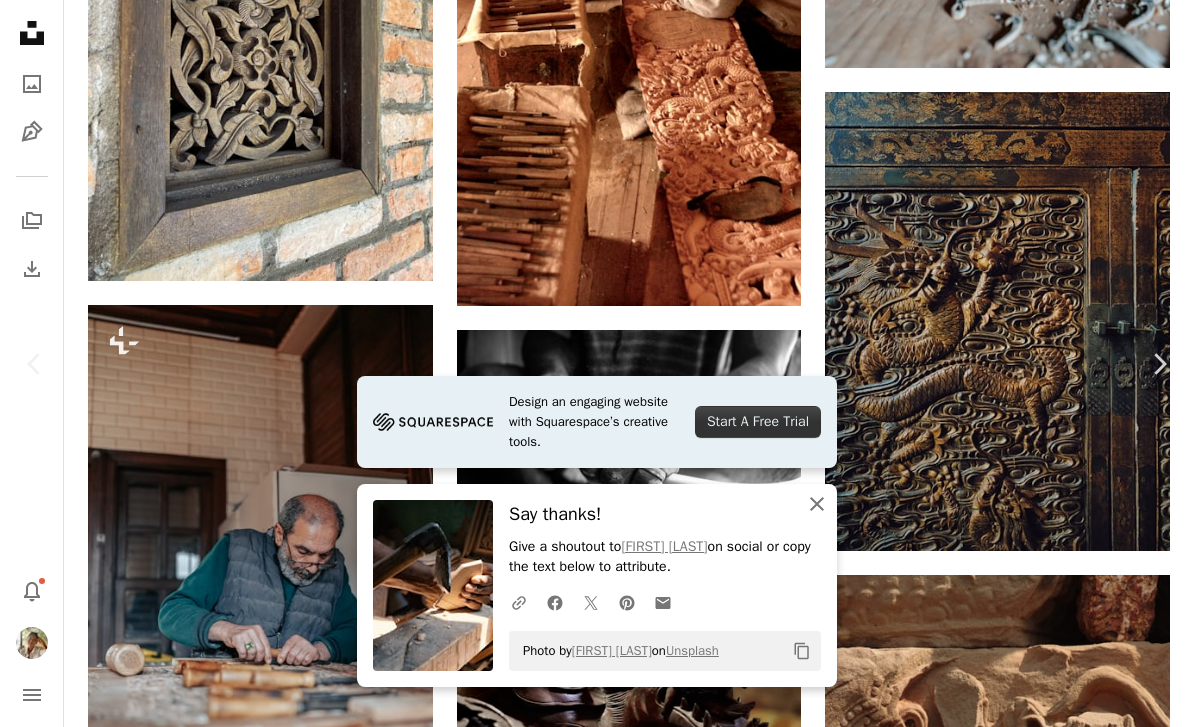 click on "An X shape" 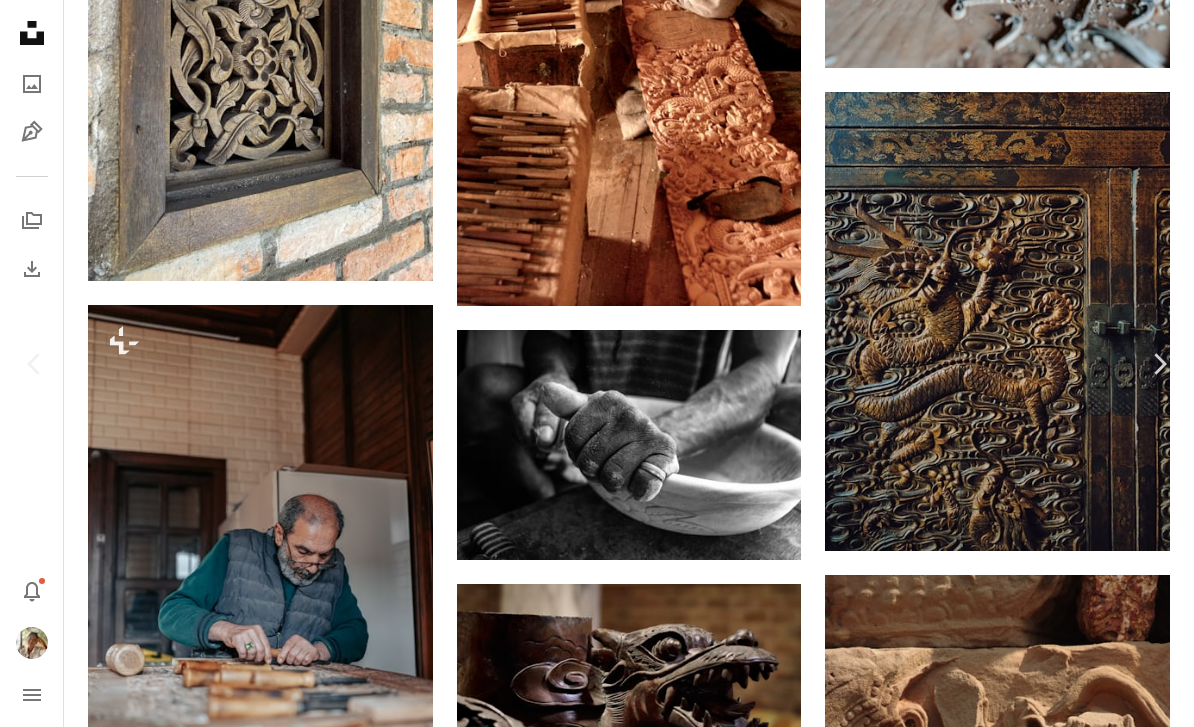 click on "Info" at bounding box center (1026, 4389) 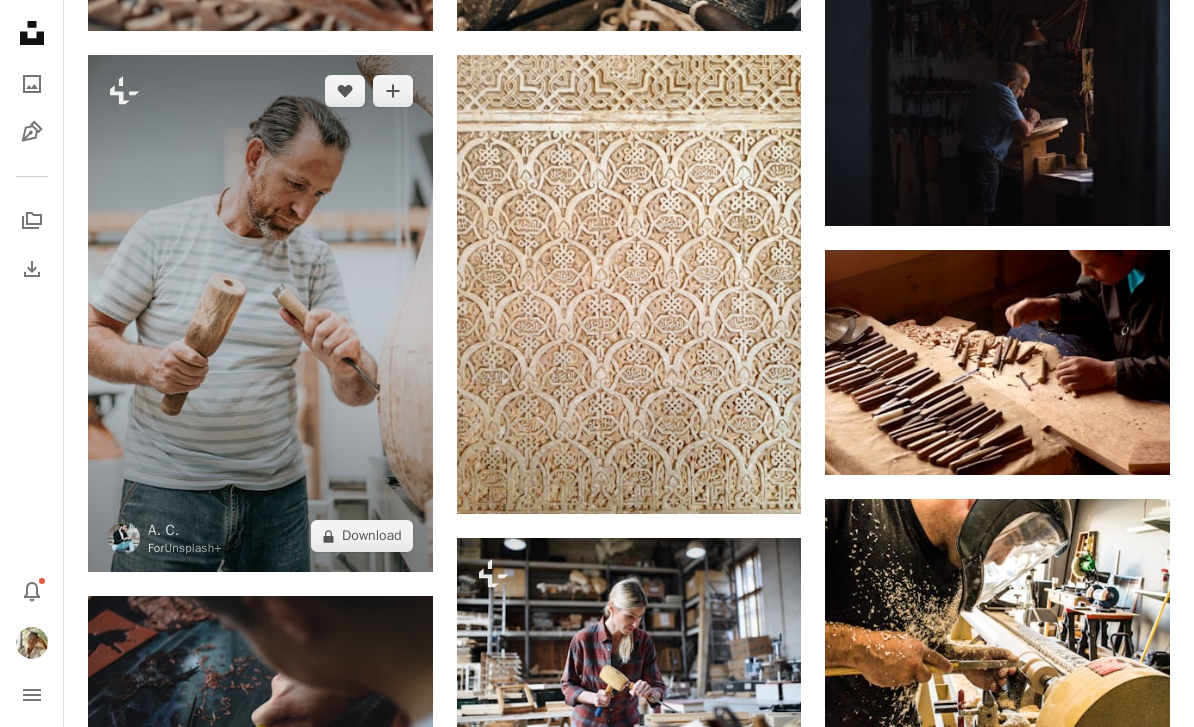 scroll, scrollTop: 0, scrollLeft: 0, axis: both 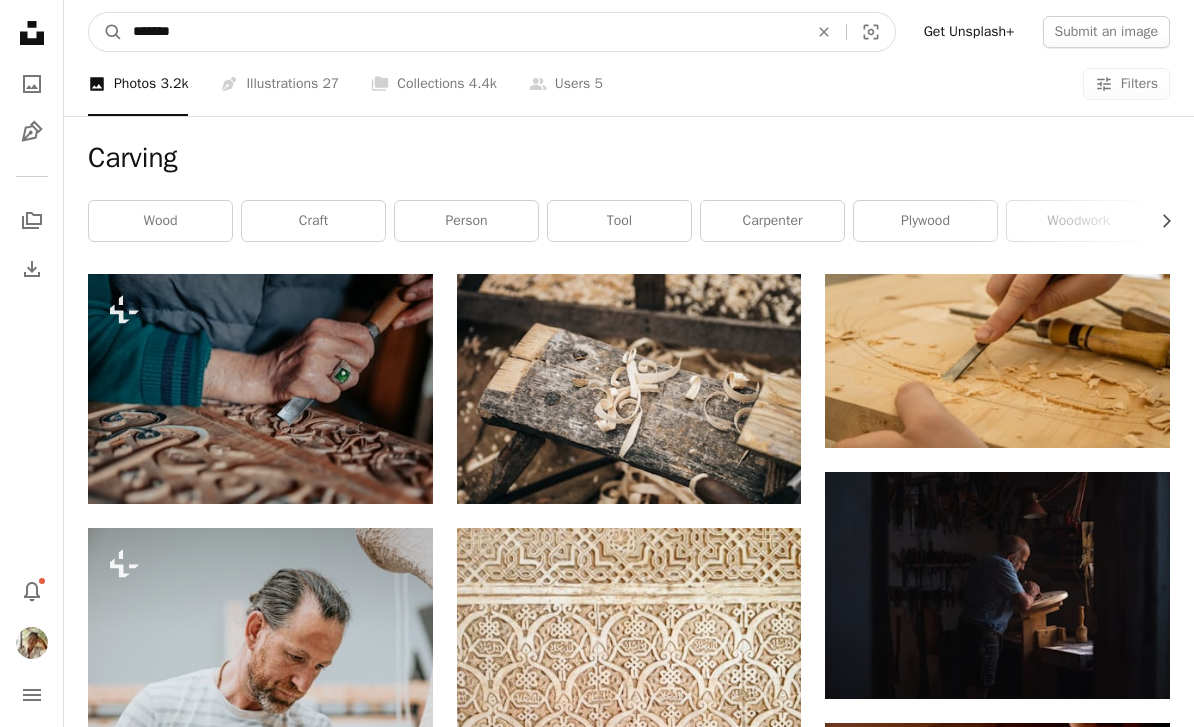 click on "*******" at bounding box center (462, 32) 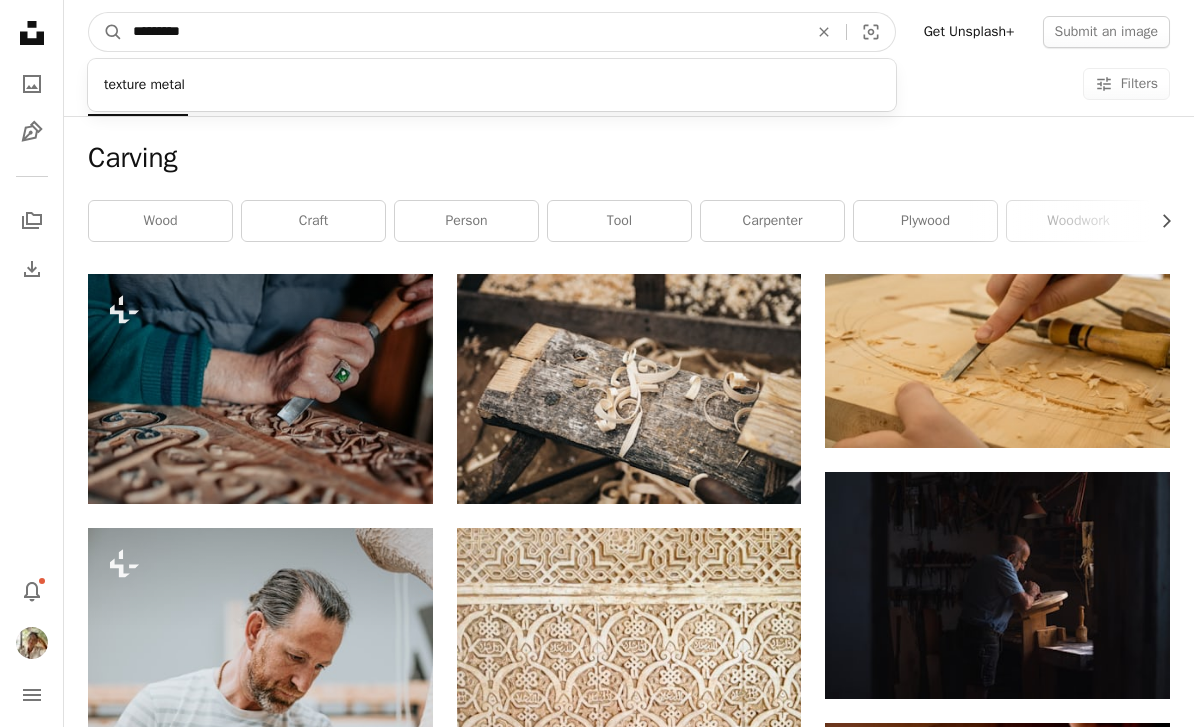 type on "**********" 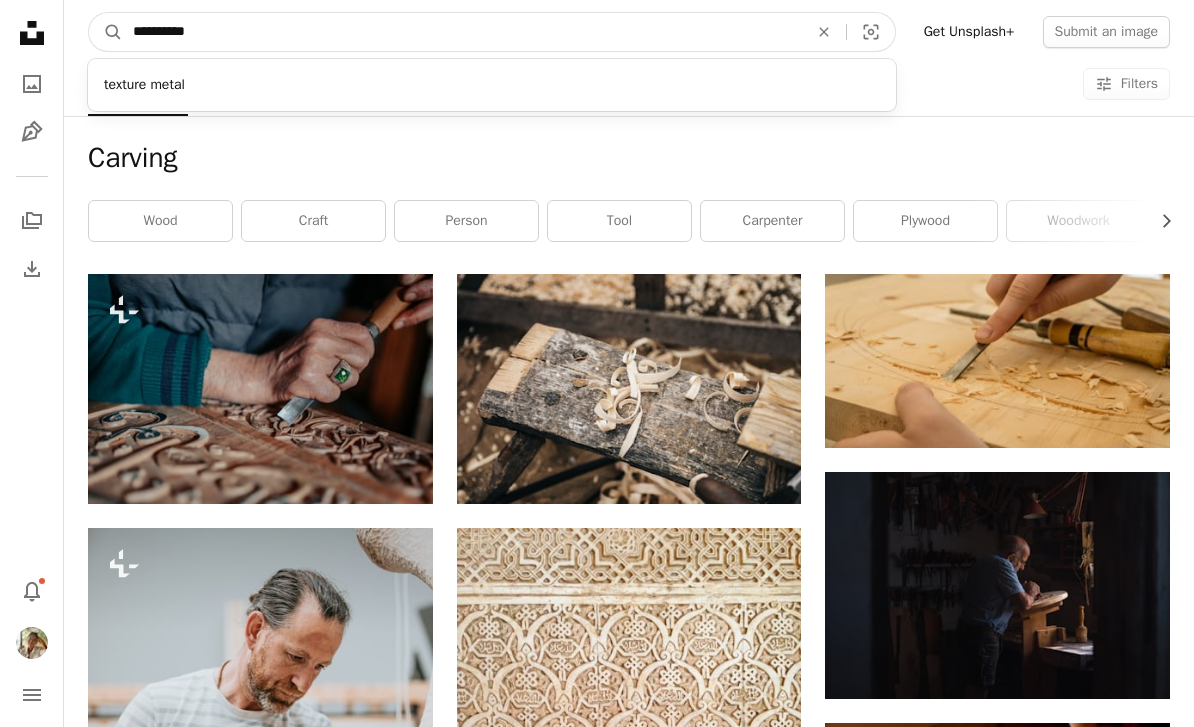 click on "A magnifying glass" at bounding box center [106, 32] 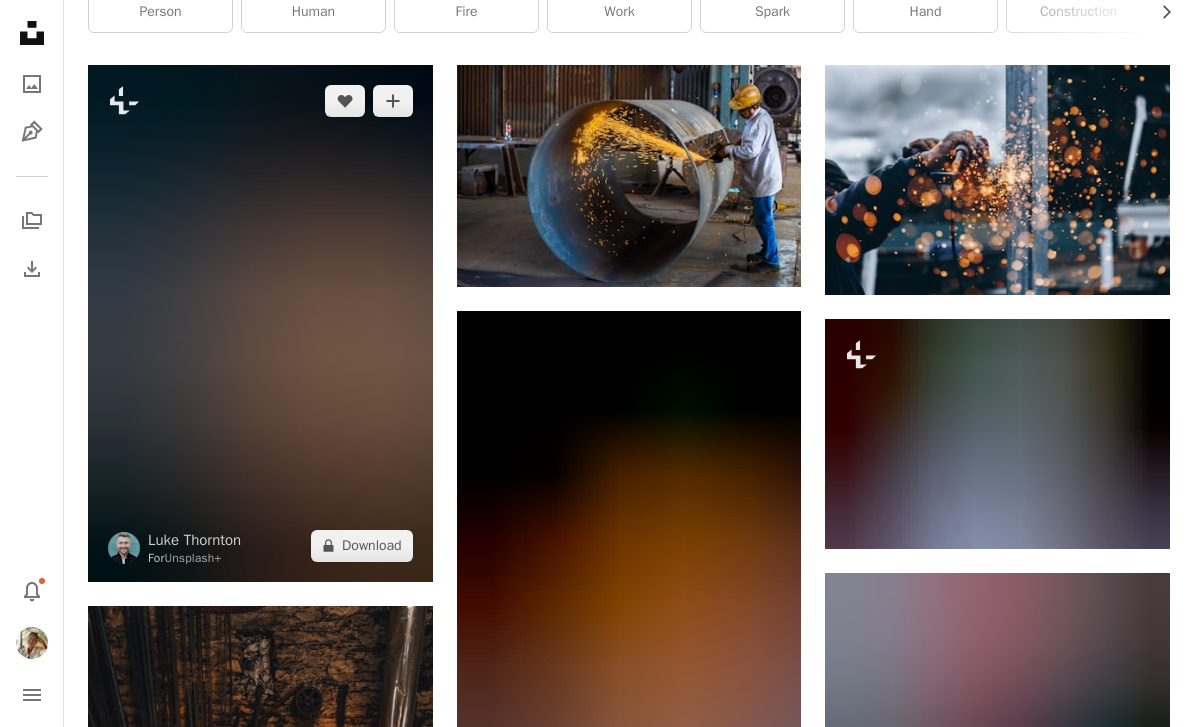 scroll, scrollTop: 0, scrollLeft: 0, axis: both 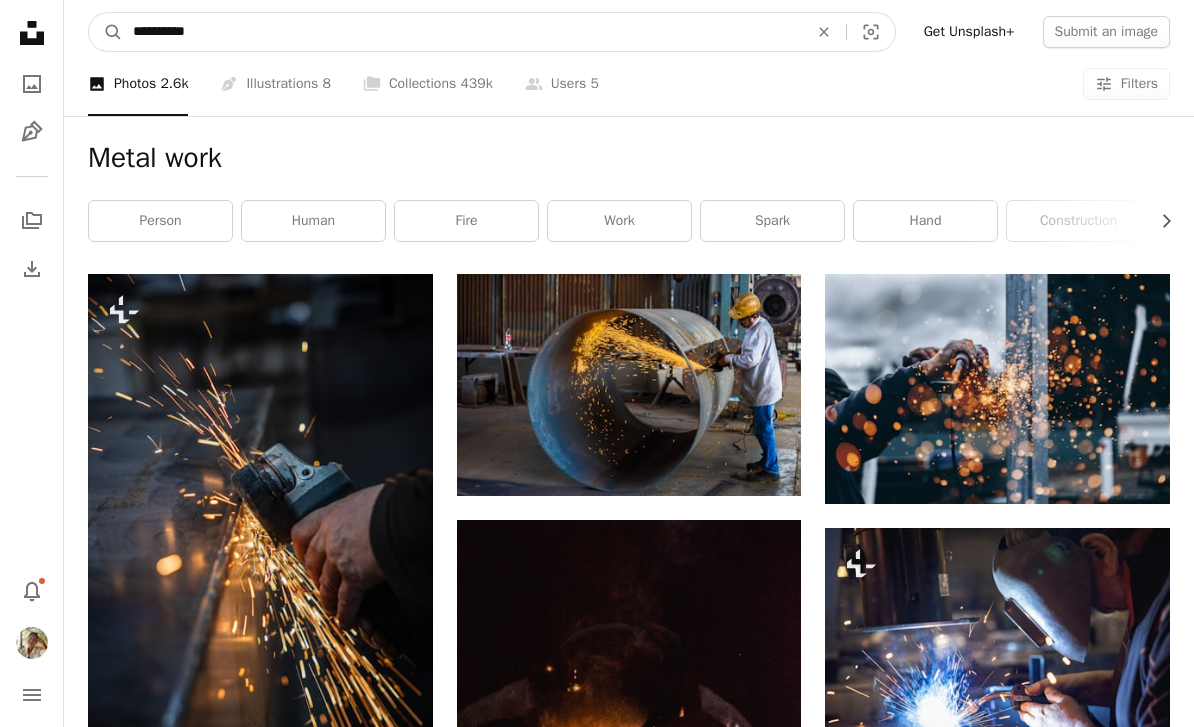 click on "**********" at bounding box center [462, 32] 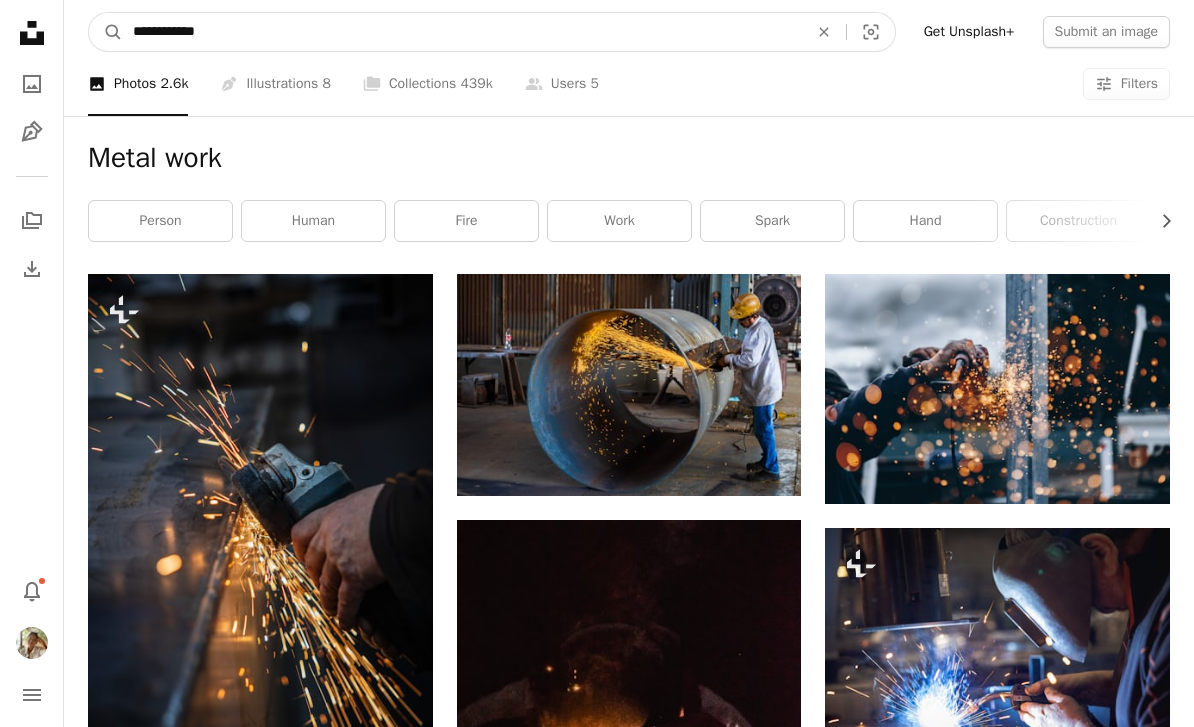 type on "**********" 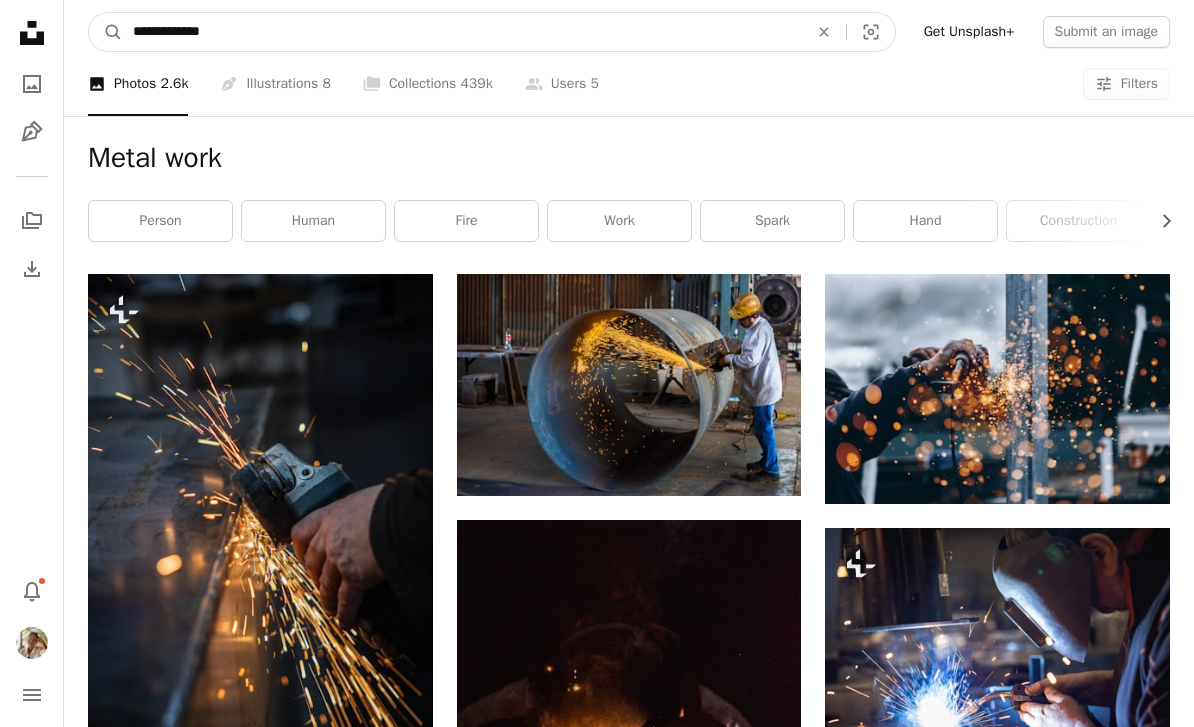 click on "A magnifying glass" at bounding box center [106, 32] 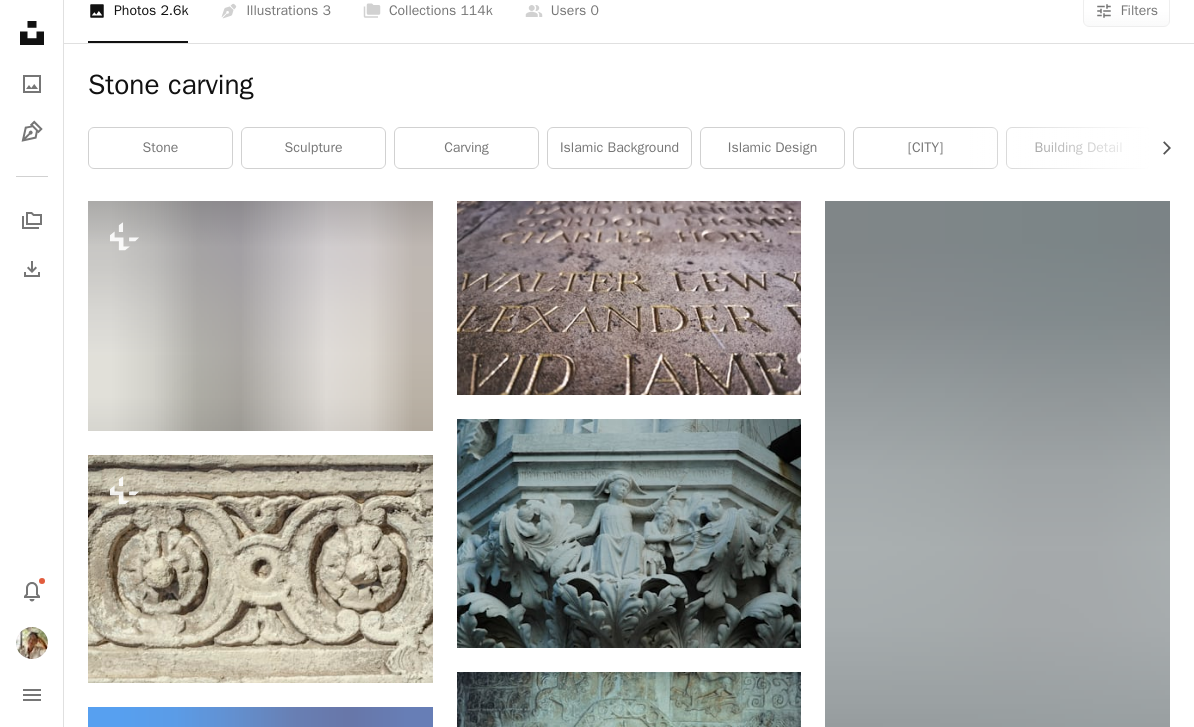 scroll, scrollTop: 0, scrollLeft: 0, axis: both 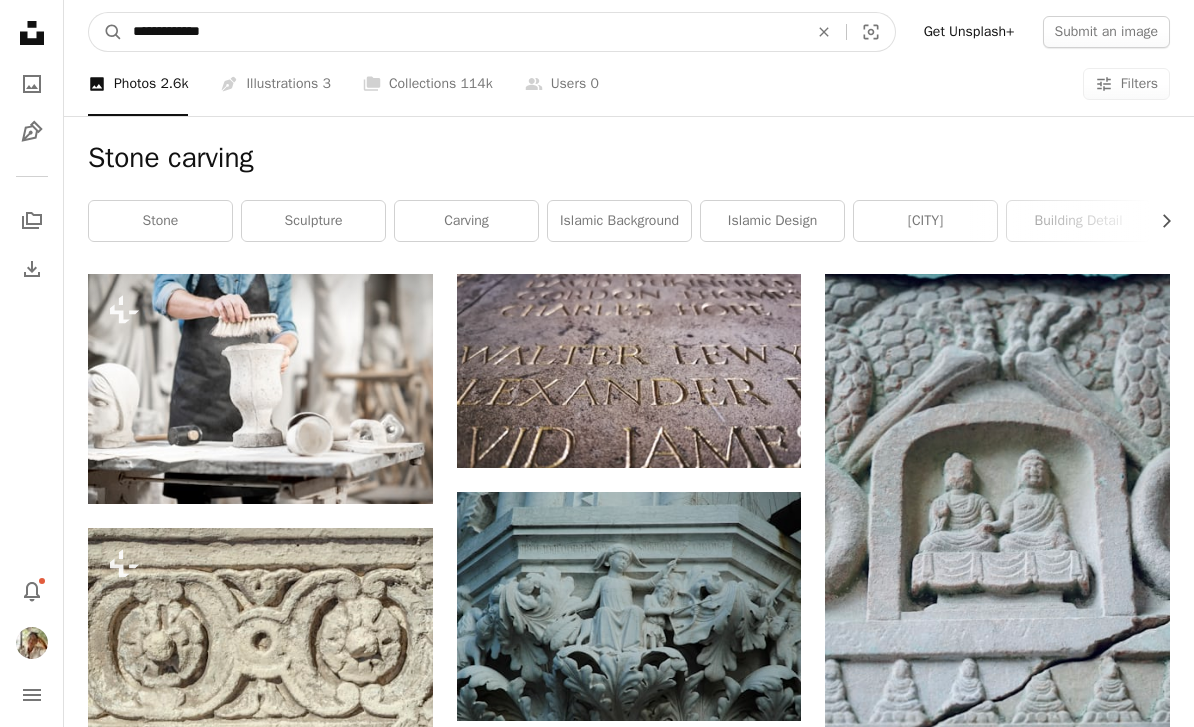 click on "**********" at bounding box center (462, 32) 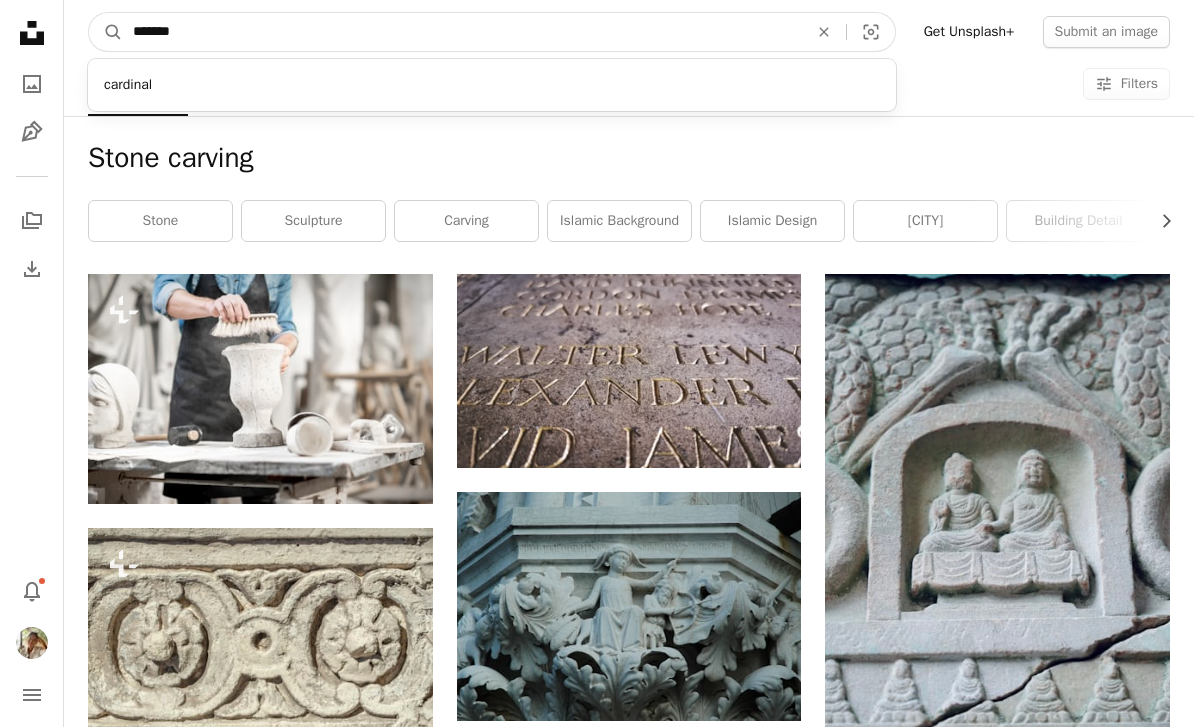 type on "*******" 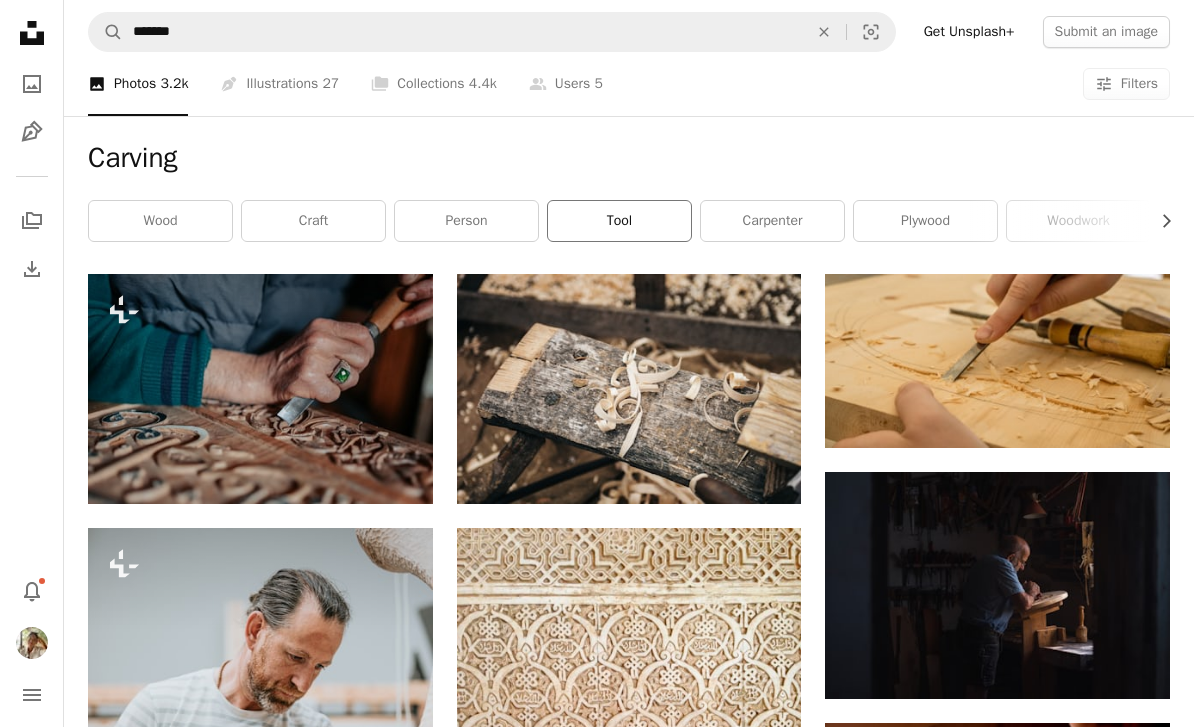 click on "tool" at bounding box center [619, 221] 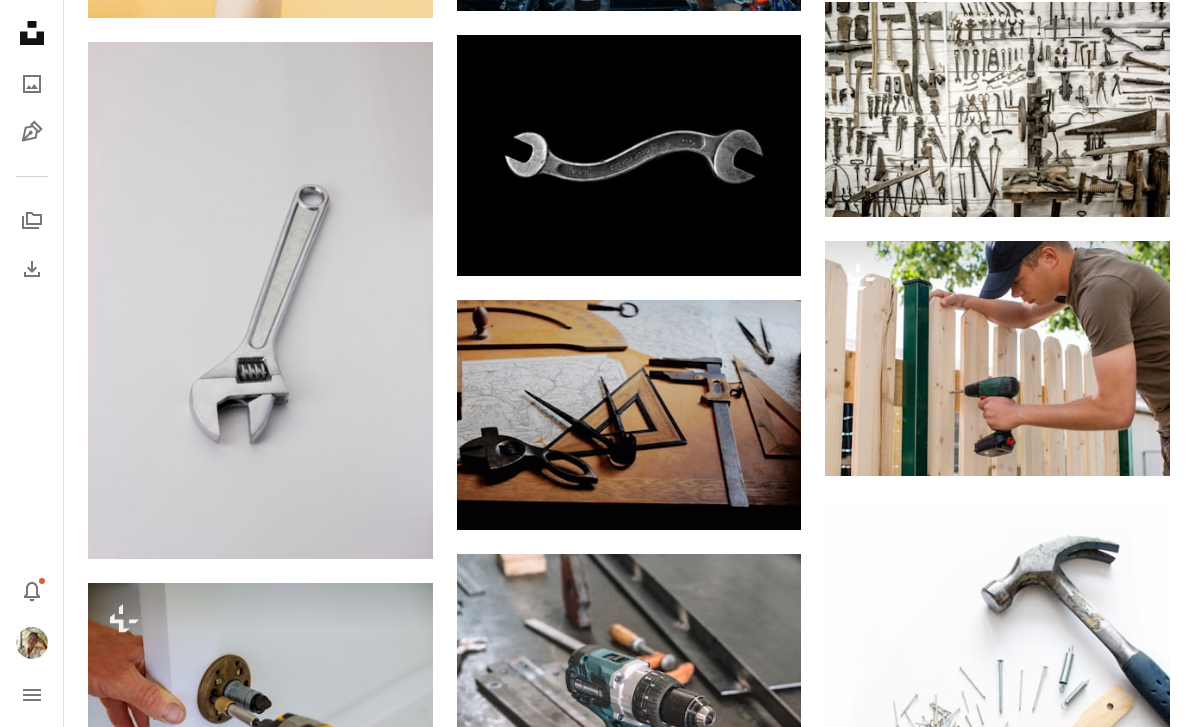 scroll, scrollTop: 561, scrollLeft: 0, axis: vertical 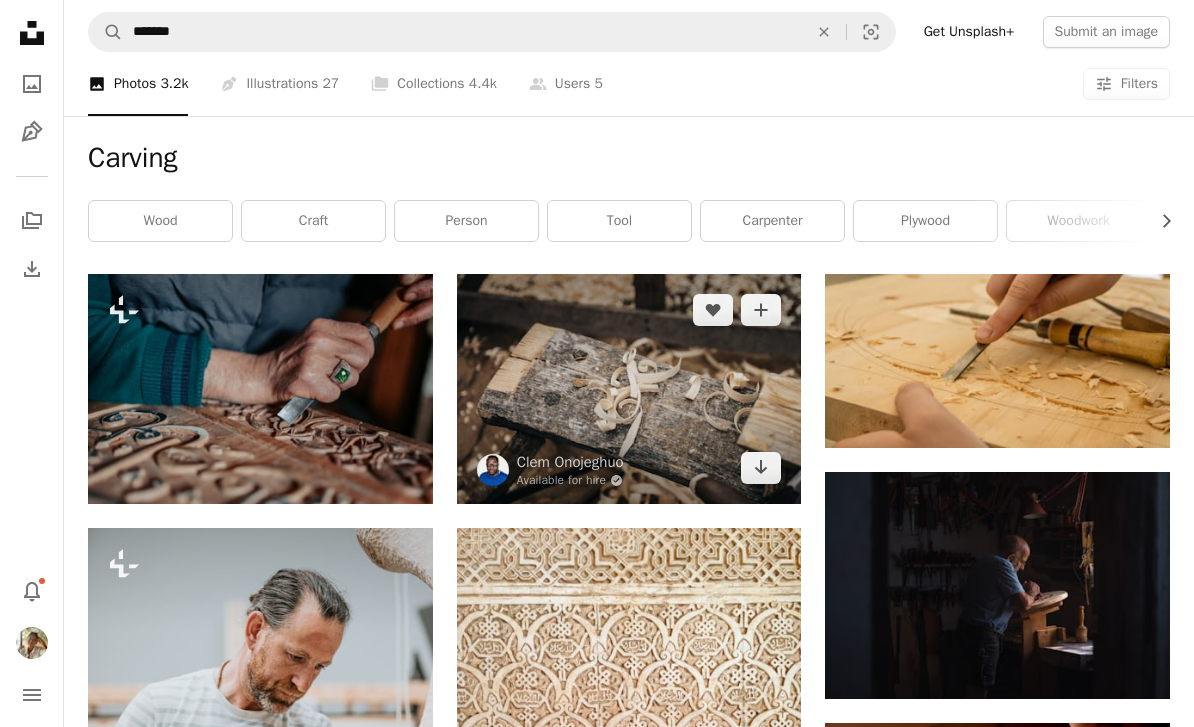 click at bounding box center (629, 389) 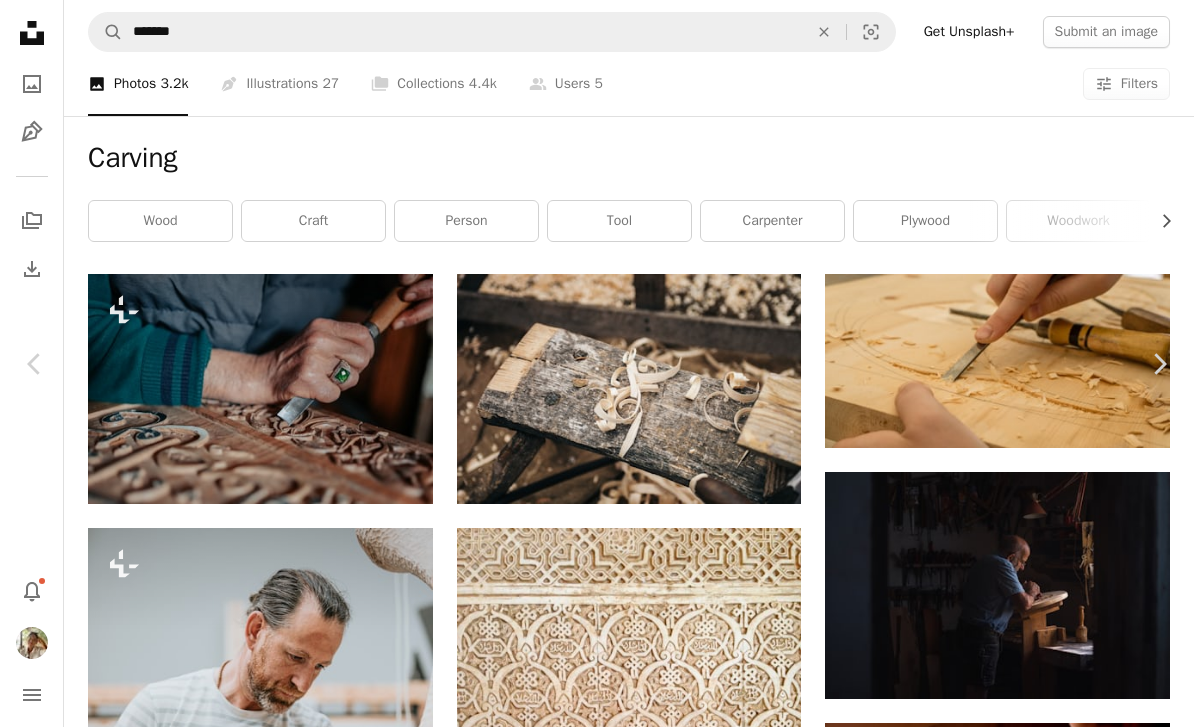 scroll, scrollTop: 1967, scrollLeft: 0, axis: vertical 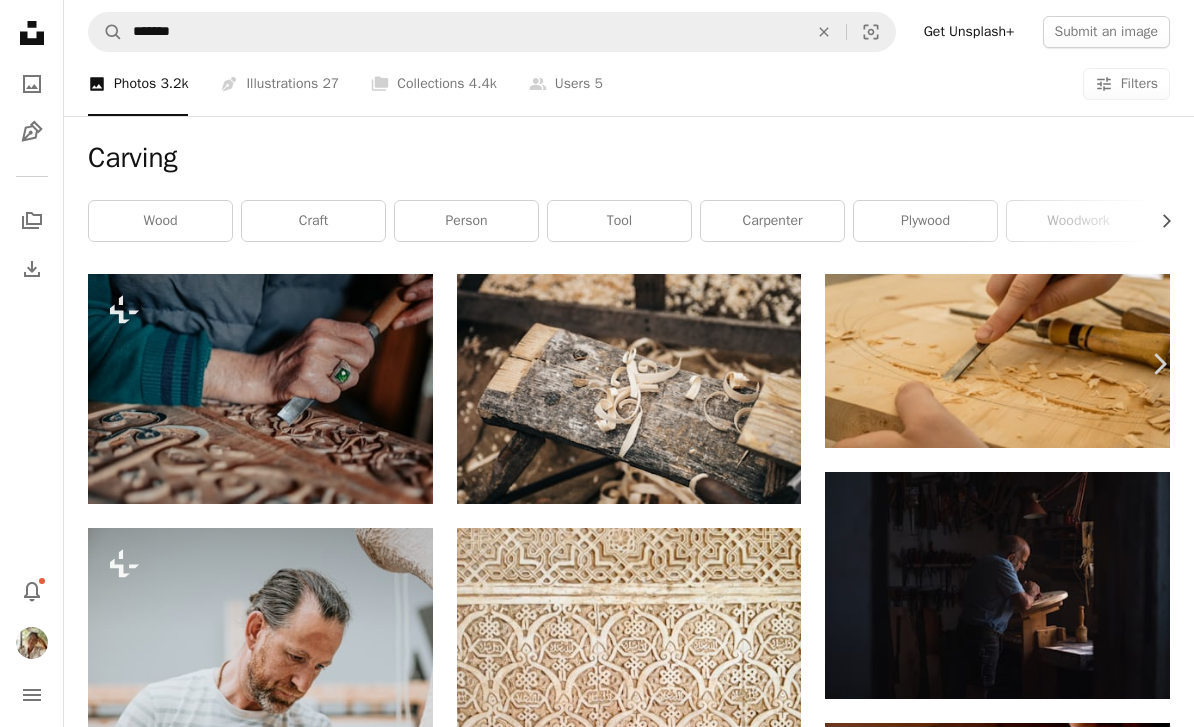 click on "Chevron left" at bounding box center [35, 364] 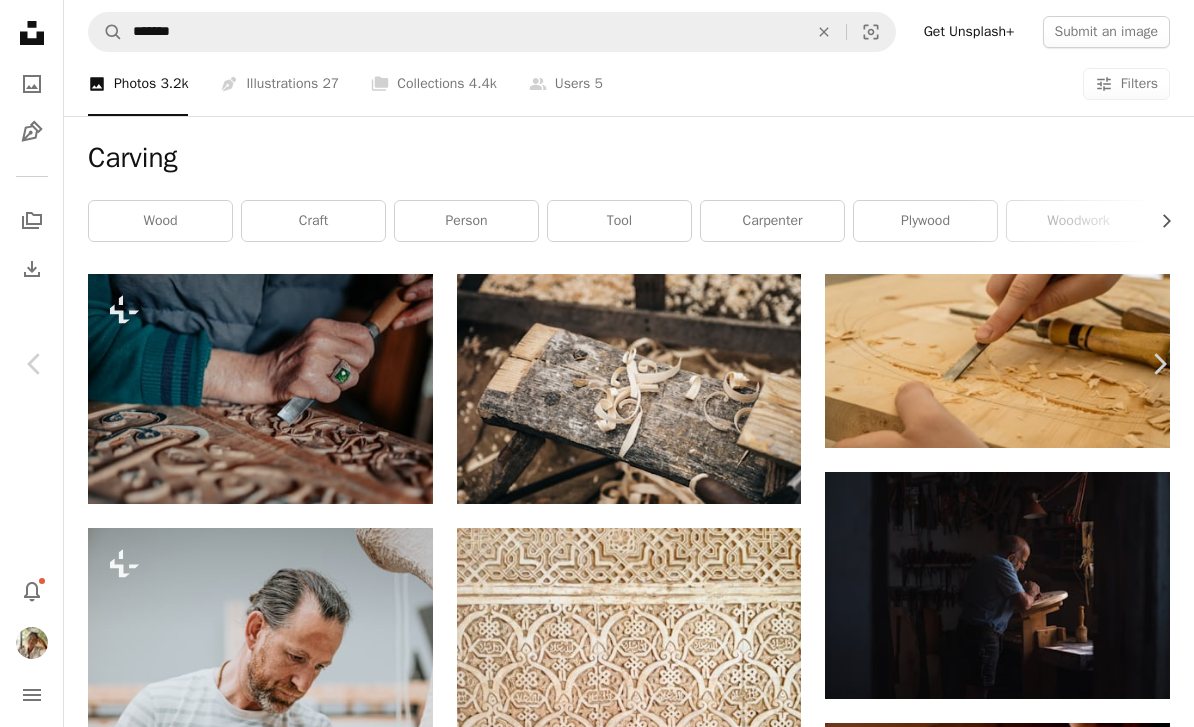 click on "An X shape" at bounding box center (20, 20) 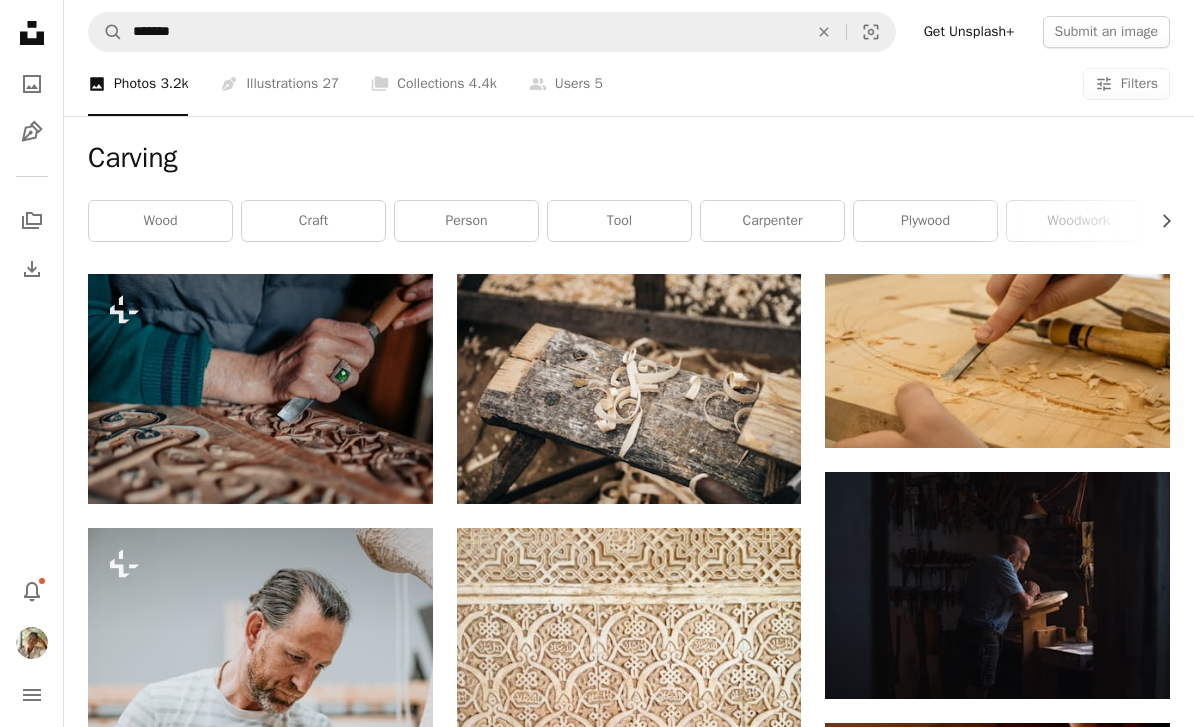 click on "Unsplash logo Unsplash Home" 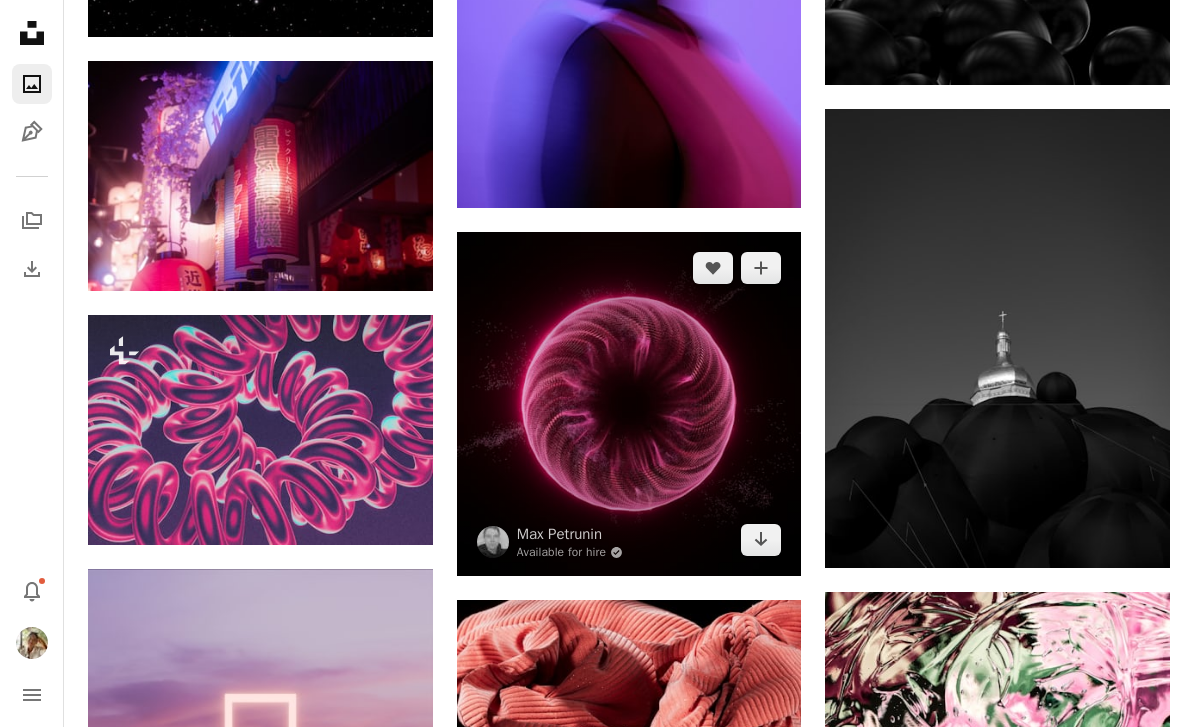 scroll, scrollTop: 4561, scrollLeft: 0, axis: vertical 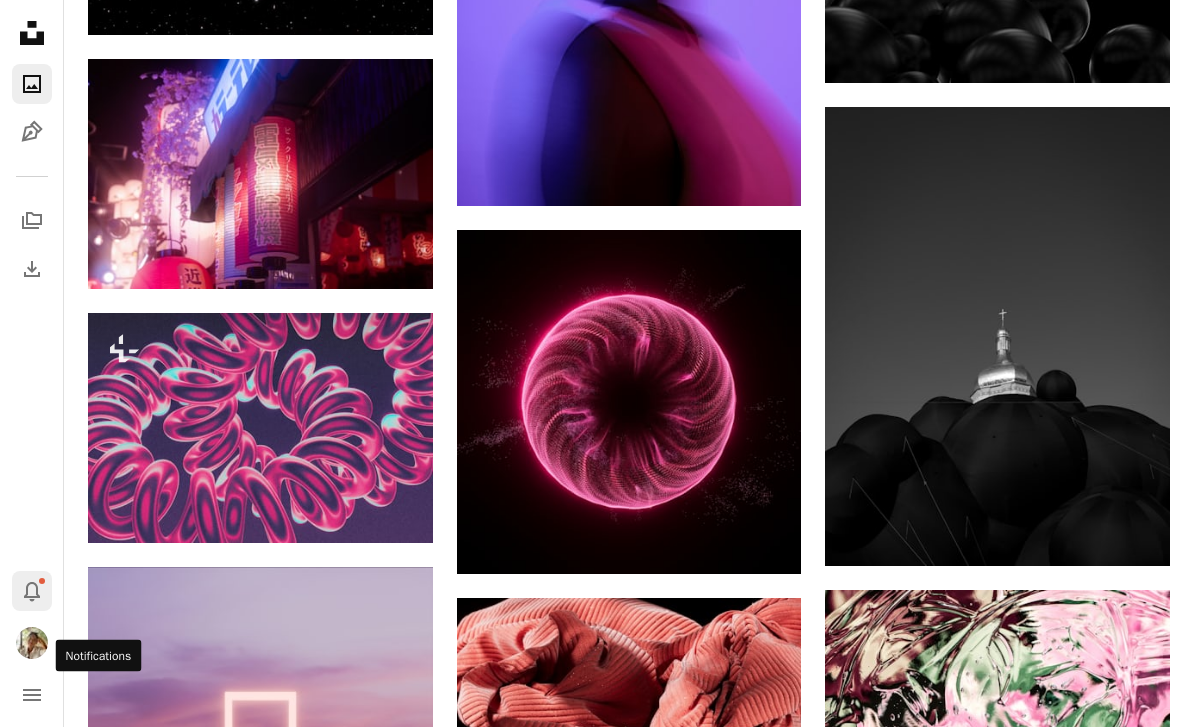 click on "Bell" 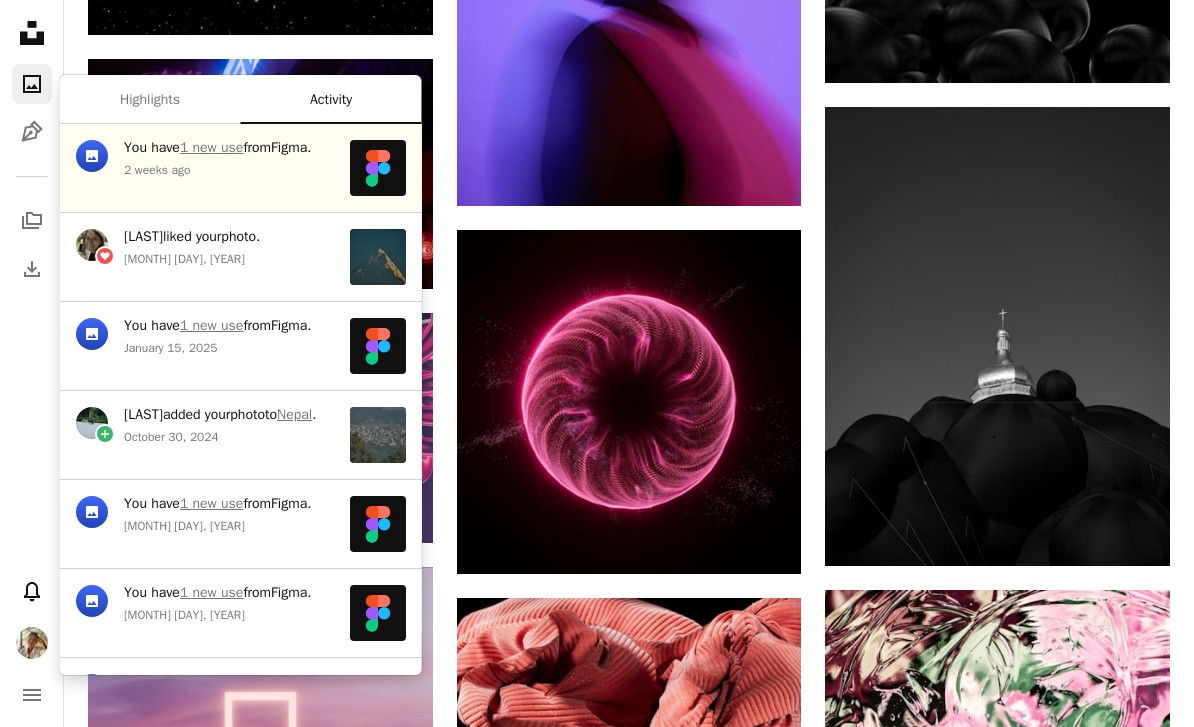 click at bounding box center (378, 435) 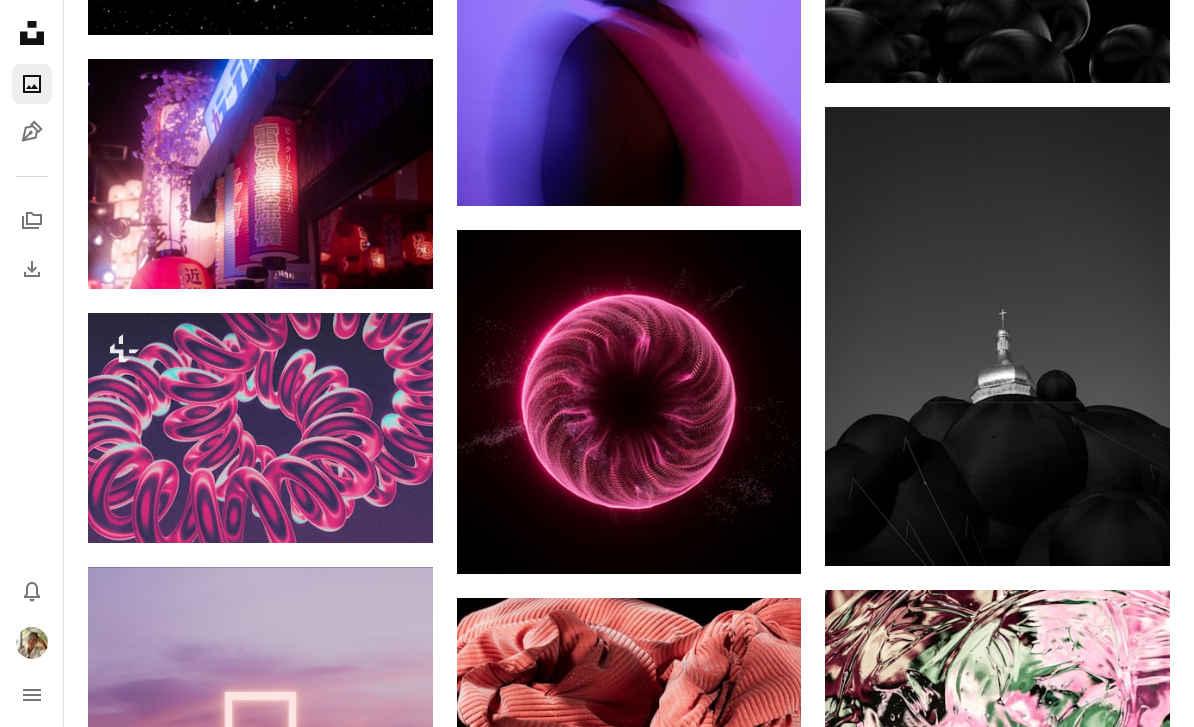 scroll, scrollTop: 0, scrollLeft: 0, axis: both 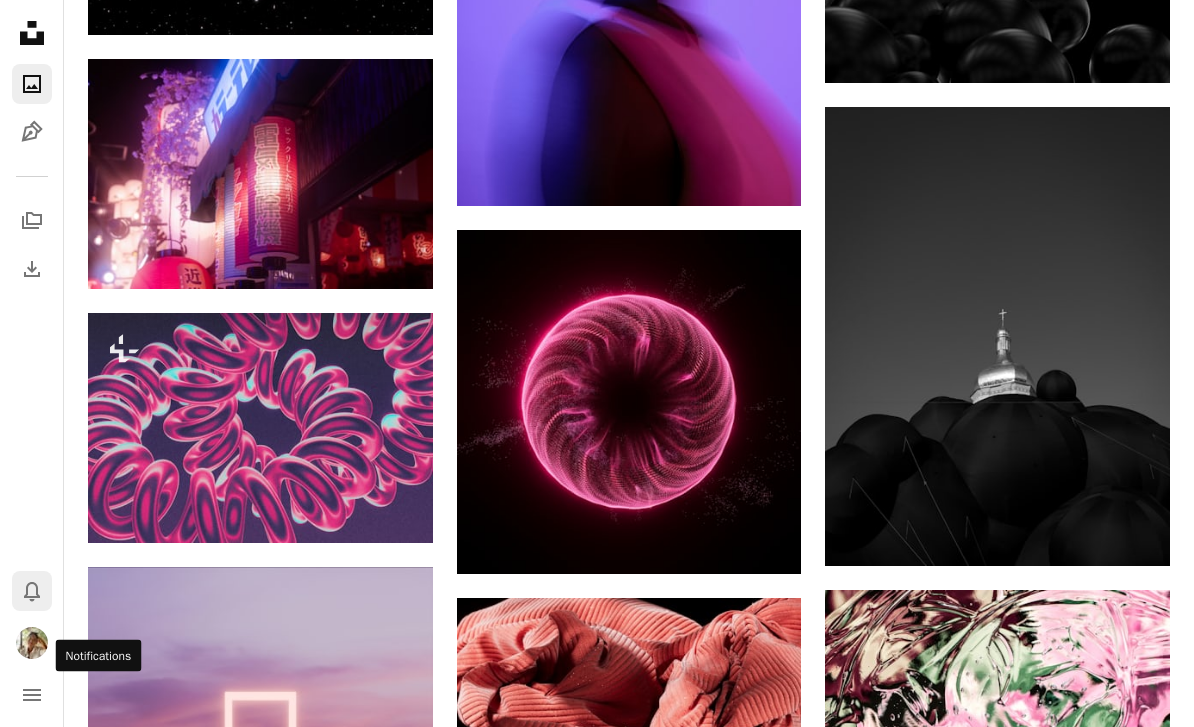 click on "Bell" 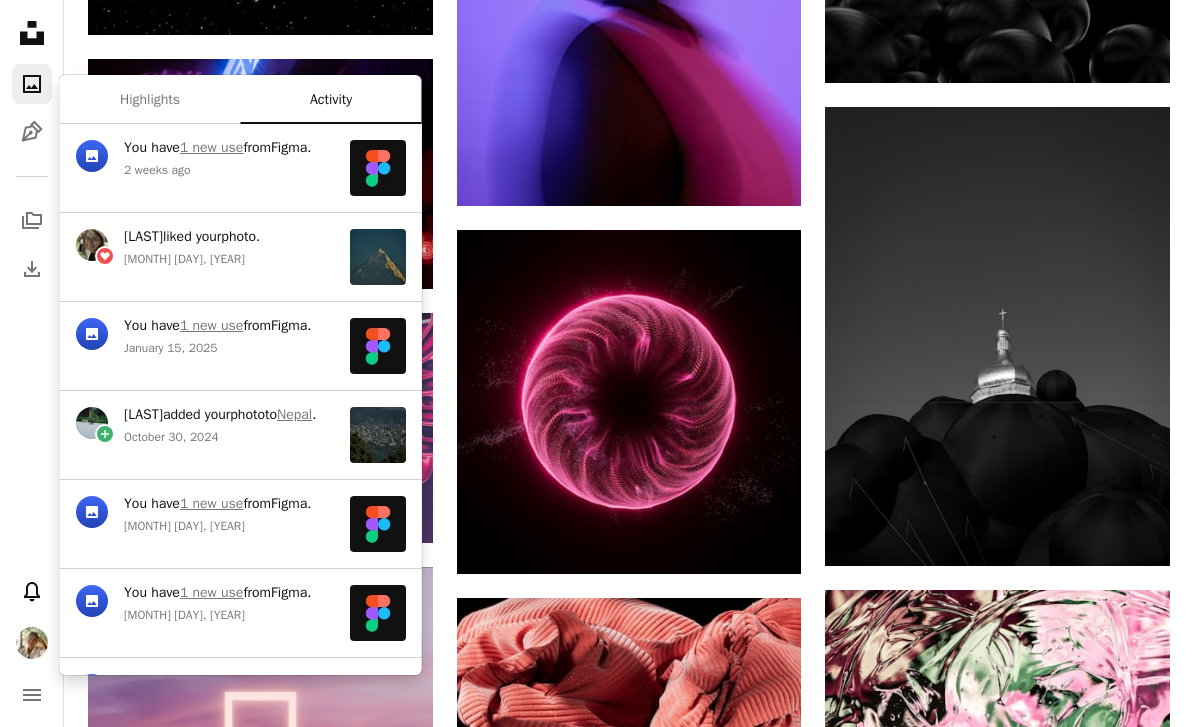 click on "[LAST]" at bounding box center (143, 236) 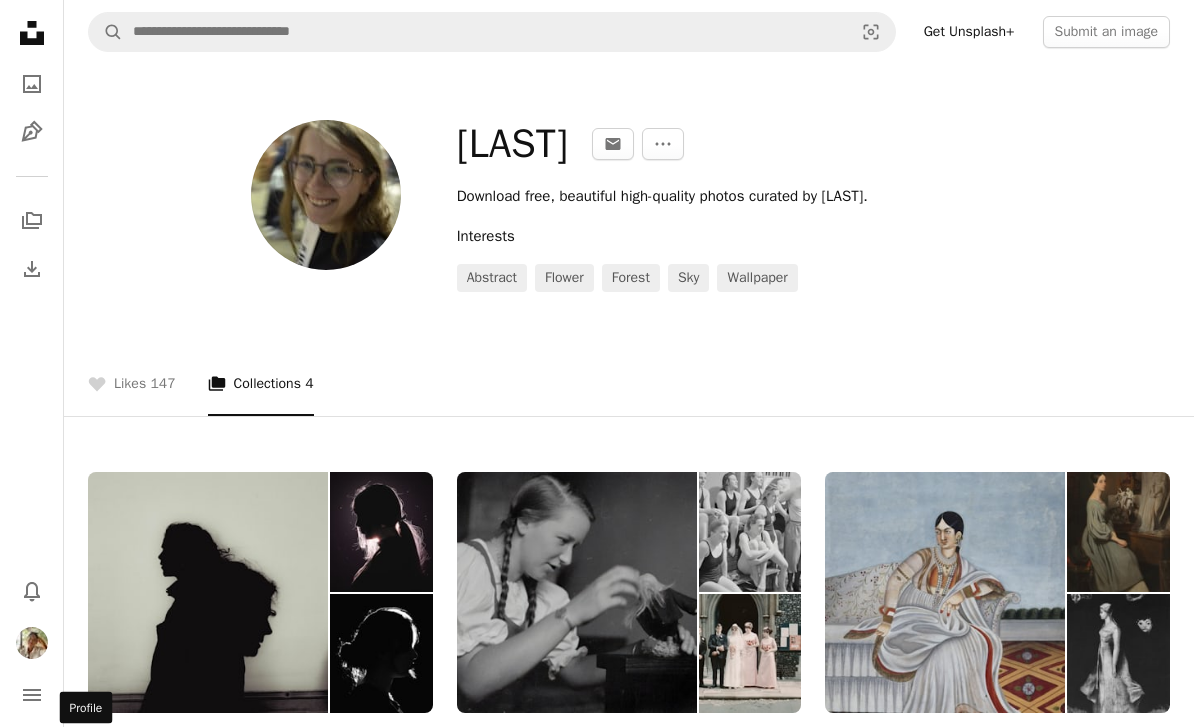 click at bounding box center (32, 643) 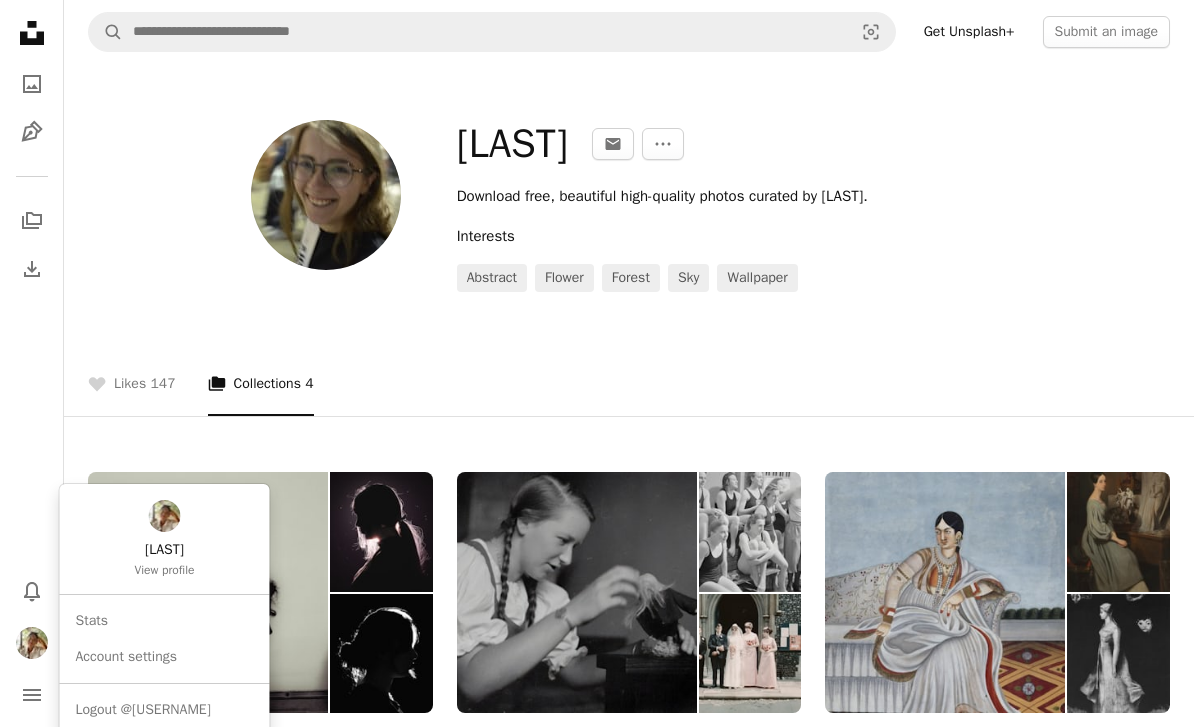 click on "Unsplash logo Unsplash Home A photo Pen Tool A stack of folders Download Bell navigation menu A magnifying glass Visual search Get Unsplash+ Submit an image [LAST] An envelope More Actions Download free, beautiful high-quality photos curated by [LAST]. Interests abstract flower forest sky wallpaper A heart Likes   147 A stack of folders Collections   4 collage ideas 58 images  ·  Curated by  [LAST] historical 102 images  ·  Curated by  [LAST] paintings 9 images  ·  Curated by  [LAST] warm 13 images  ·  Curated by  [LAST] Unsplash logo Make something awesome [LAST] View profile Stats Account settings Submit an image Logout @[USERNAME]" at bounding box center [597, 727] 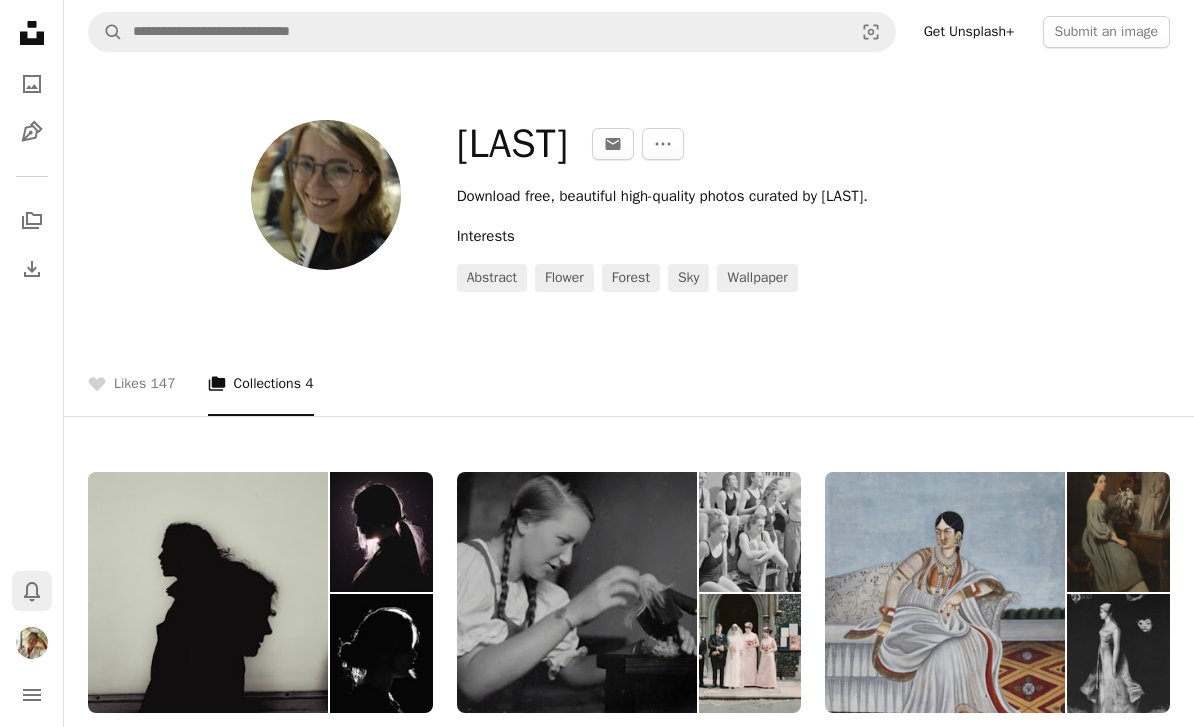 click on "Bell" 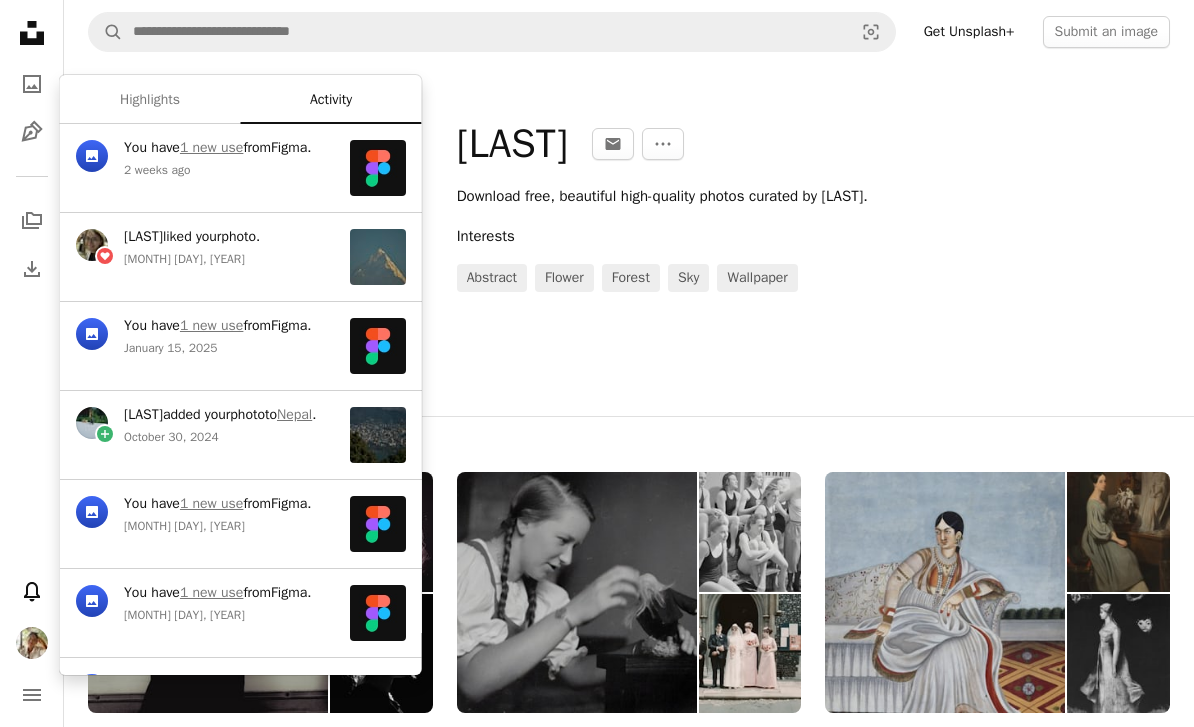 click at bounding box center [378, 257] 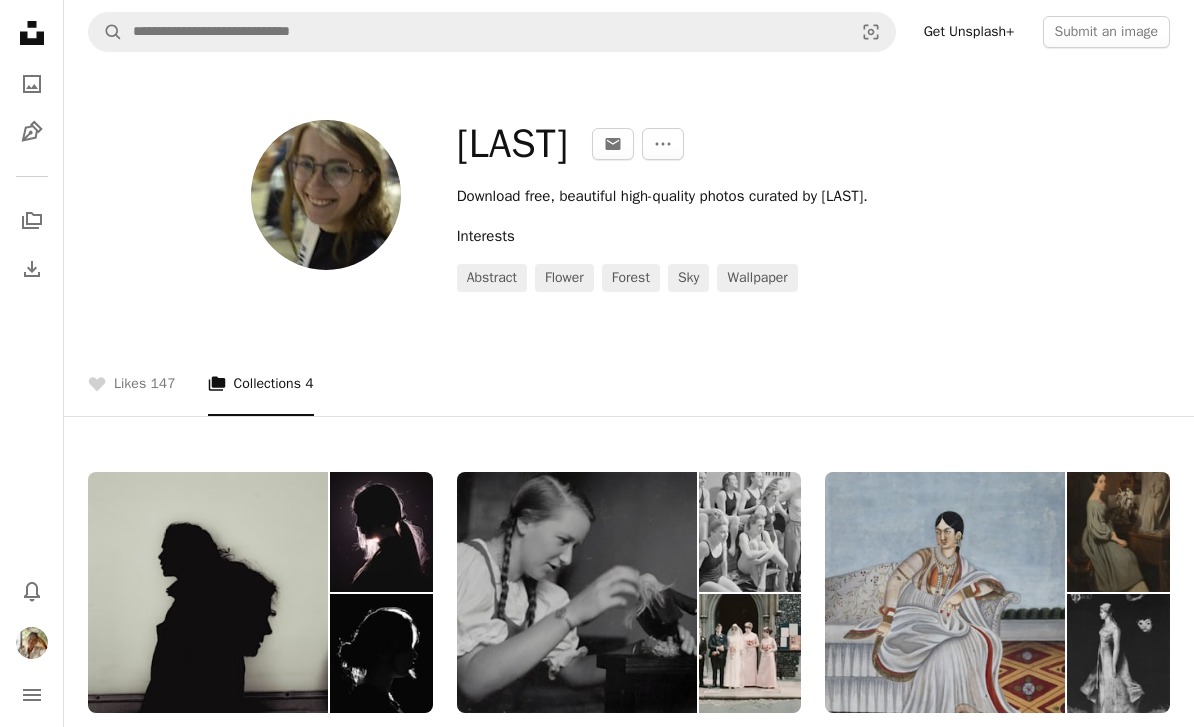 scroll, scrollTop: 346, scrollLeft: 0, axis: vertical 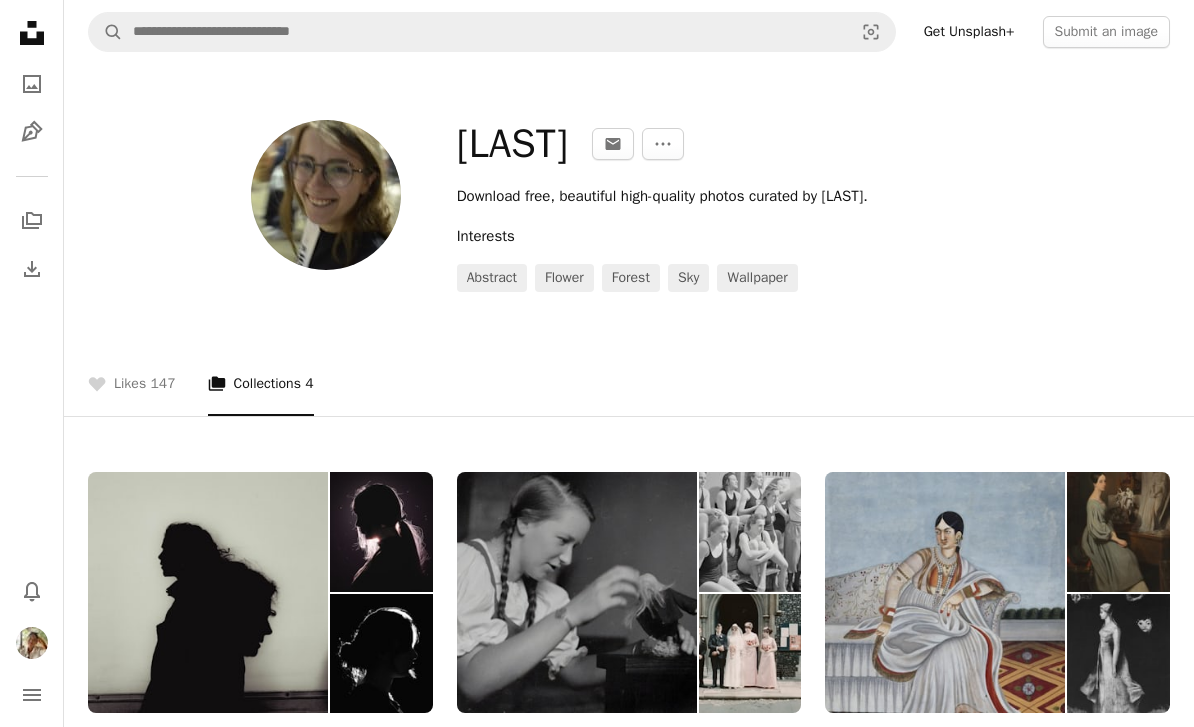 click on "An X shape [LAST] [USERNAME] Edit A heart A plus sign Download Chevron down Zoom in Views 11,547 Downloads 98 Edit A forward-right arrow Share Info icon Info The picture was taken from [CITY]. You can go to Kahun Danda on a bike/ car. The danda is close to the height of Sarangkot and a much closer view of the mountains. A map marker [CITY], [COUNTRY] Calendar outlined Published on  [MONTH] [DAY], [YEAR] Camera SONY, DSLR-A390 Safety Free to use under the  Unsplash License nepal nepal travel nepal tourism night scenery outdoors mountain range peak pokhara Related images A heart A plus sign [LAST] Available for hire A checkmark inside of a circle Arrow pointing down Plus sign for Unsplash+ A heart A plus sign [LAST] For  Unsplash+ A lock Download A heart A plus sign [LAST] For  Unsplash+ A lock Download A heart A plus sign [LAST] Available for hire A checkmark inside of a circle Arrow pointing down A heart" at bounding box center (597, 1818) 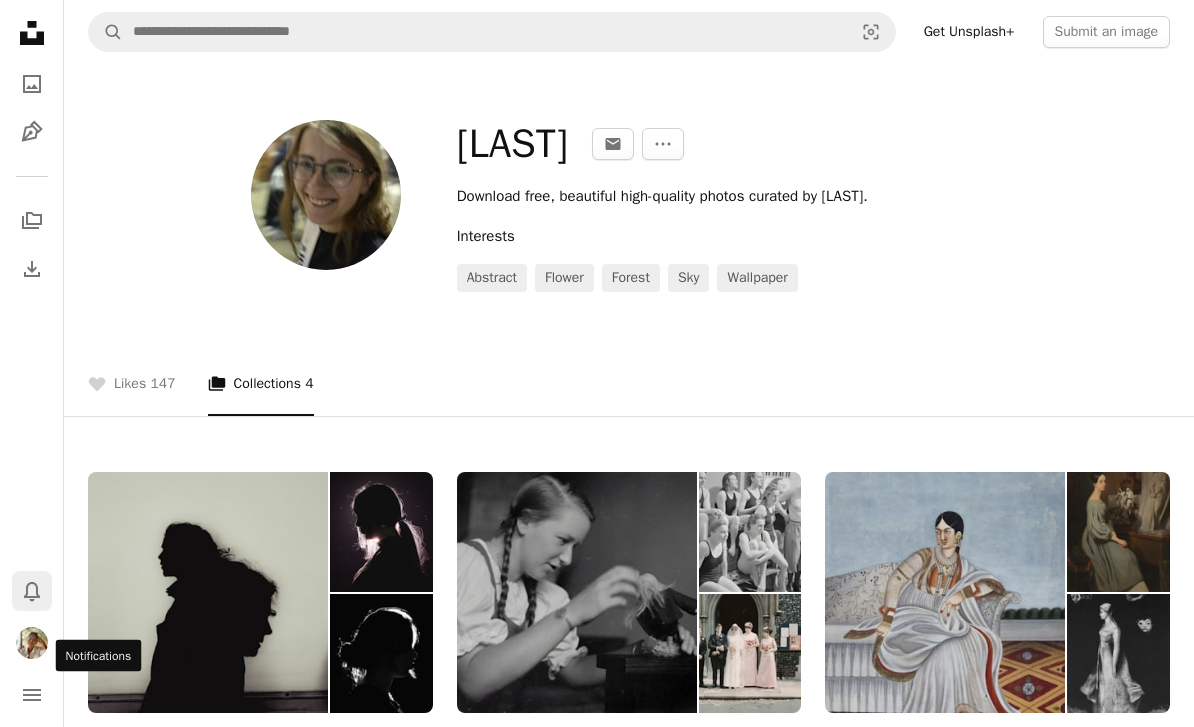 click on "Bell" 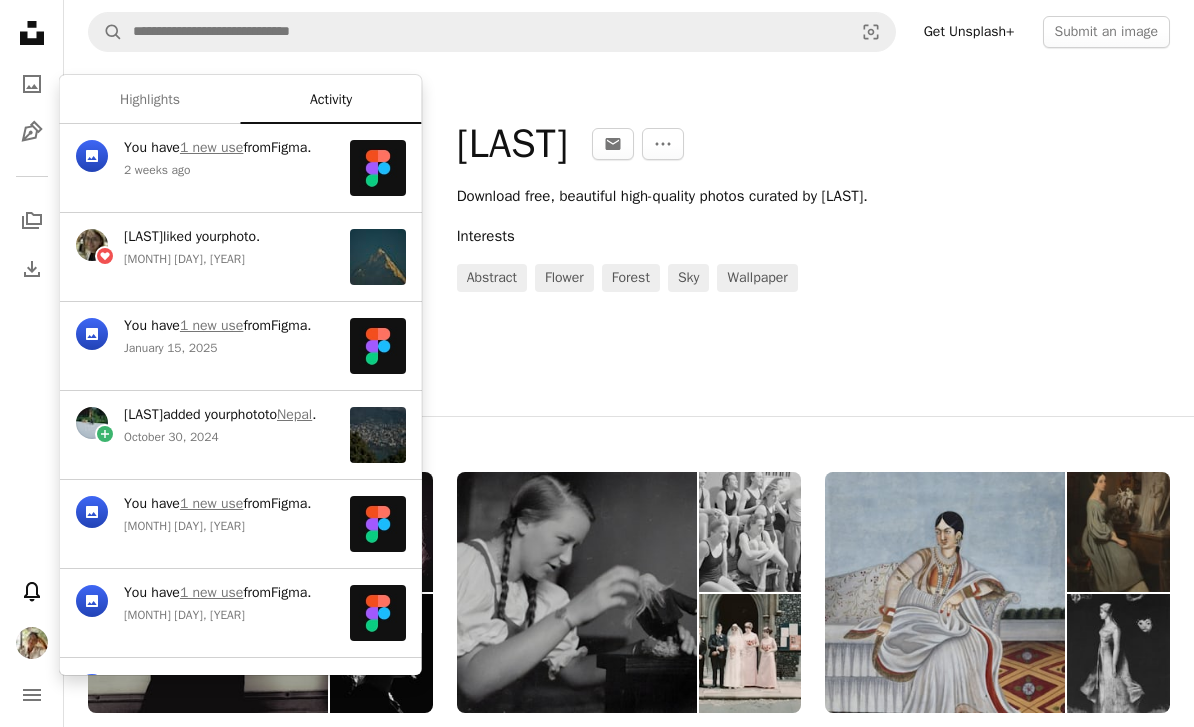 click on "2 weeks ago" at bounding box center (229, 170) 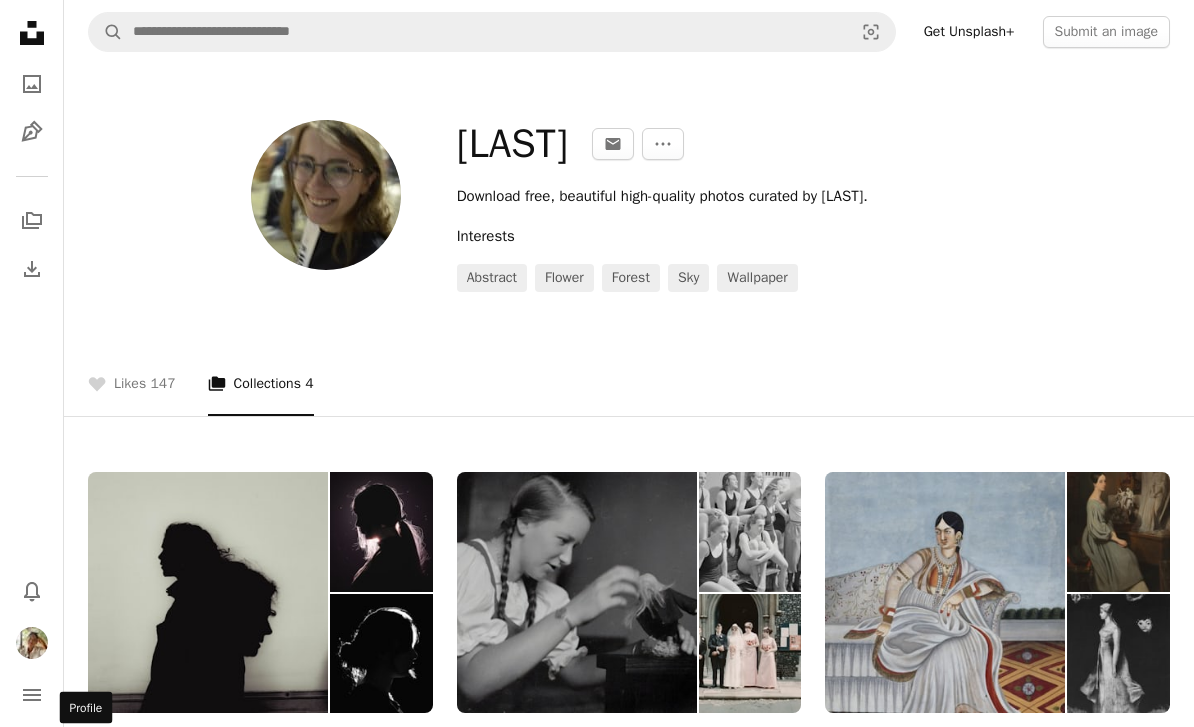click at bounding box center (32, 643) 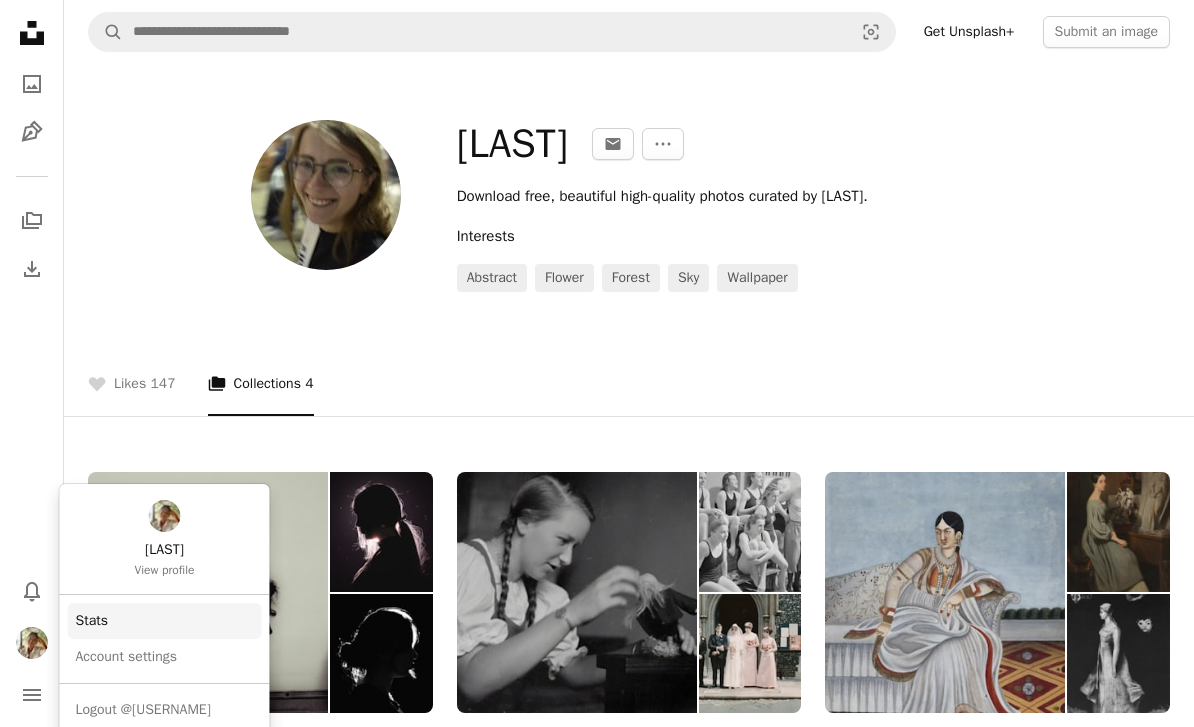 click on "Stats" at bounding box center [165, 621] 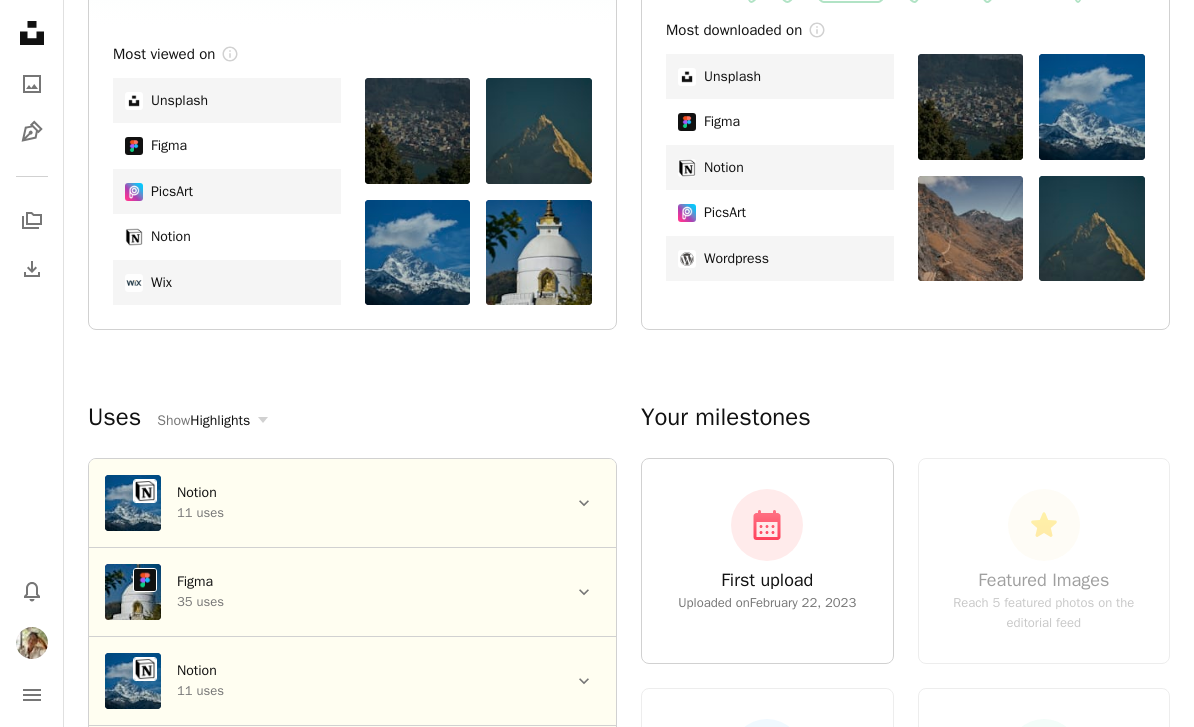 scroll, scrollTop: 1107, scrollLeft: 0, axis: vertical 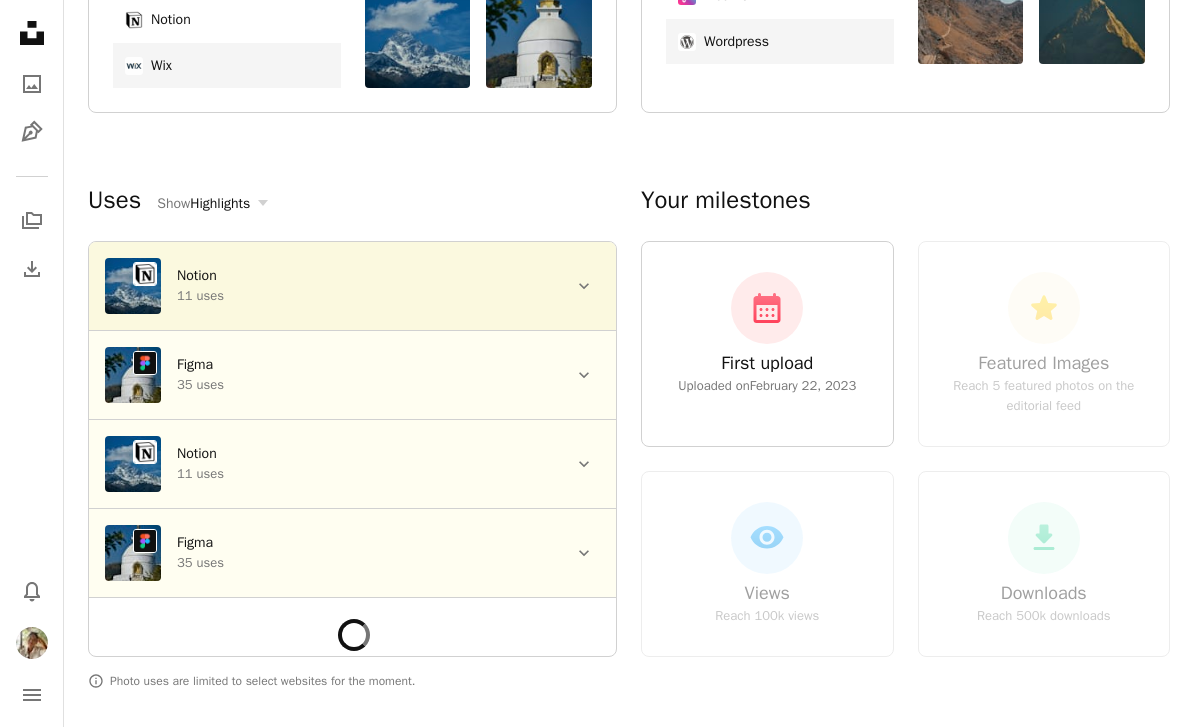 click on "Unsplash logo Unsplash Home A photo Pen Tool A stack of folders Download Bell navigation menu A magnifying glass ******* An X shape Visual search Get Unsplash+ Submit an image [LAST] A photo Photos   3.2k Pen Tool Illustrations   27 A stack of folders Collections   4.4k A group of people Users   5 A copyright icon © License Arrow down Aspect ratio Orientation Arrow down Unfold Sort by  Relevance Arrow down Filters Filters Carving Chevron right wood craft person tool carpenter plywood woodwork workshop wood carving creative crafting art Plus sign for Unsplash+ A heart A plus sign [LAST] For  Unsplash+ A lock Download Plus sign for Unsplash+ A heart A plus sign A. C. For  Unsplash+ A lock Download A heart A plus sign [LAST] Arrow pointing down Plus sign for Unsplash+ A heart A plus sign [LAST] For  Unsplash+ A lock Download A heart A plus sign [LAST] Arrow pointing down Plus sign for Unsplash+ A heart A plus sign [LAST] For  Unsplash+ A lock Download A heart A plus sign [LAST] Arrow pointing down A heart Pea" at bounding box center [597, 659] 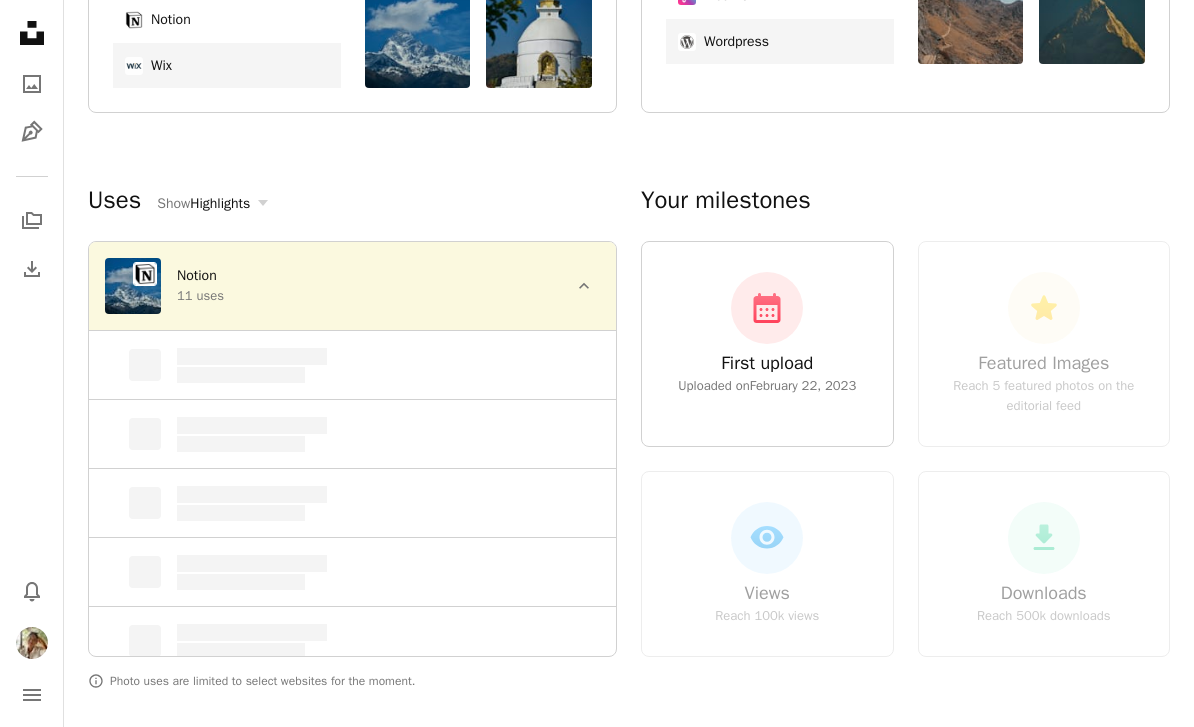 scroll, scrollTop: 1108, scrollLeft: 0, axis: vertical 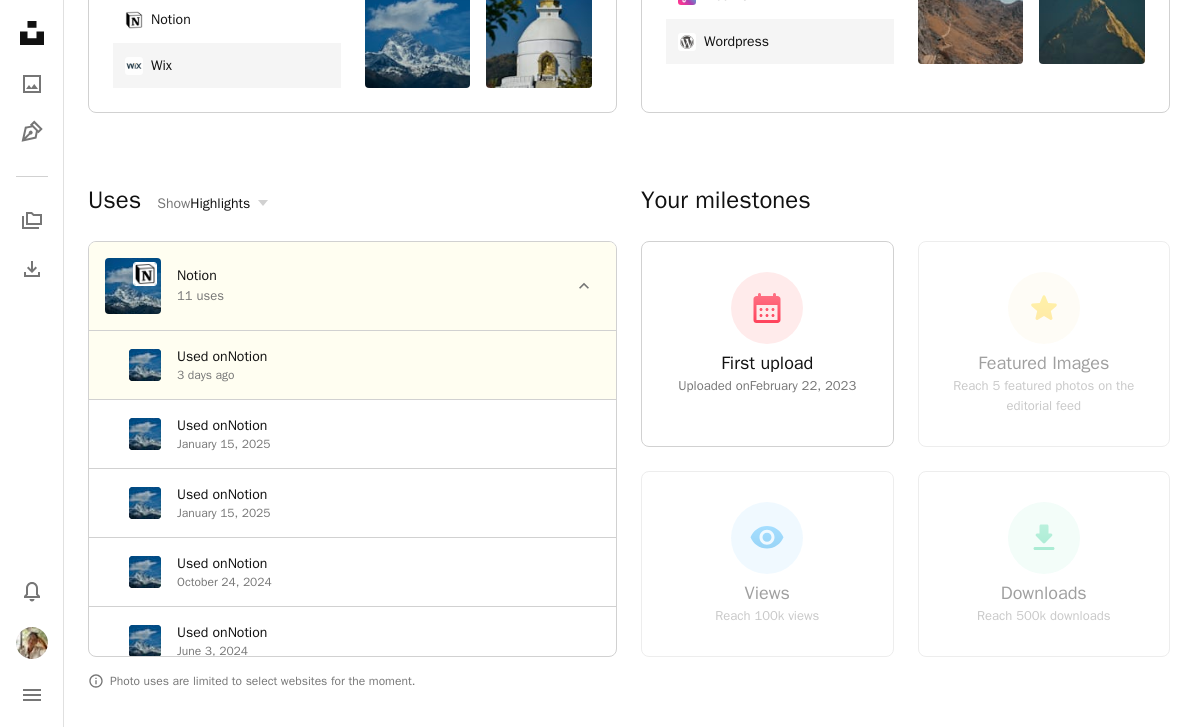 click at bounding box center [145, 365] 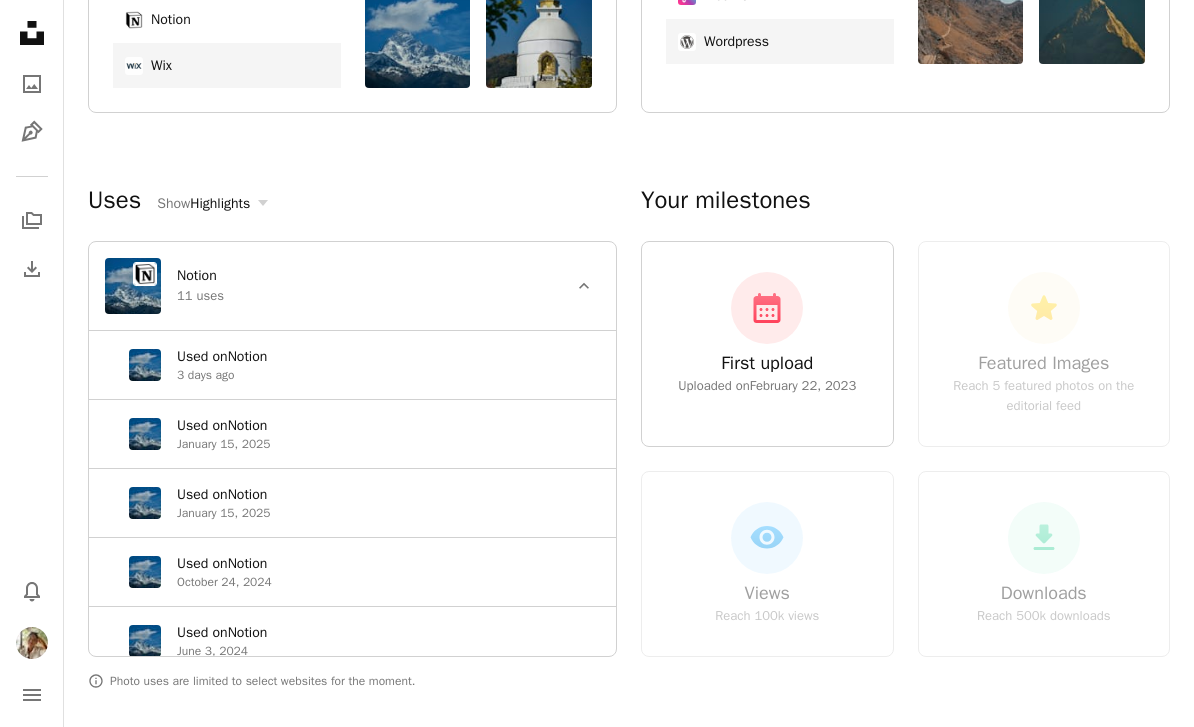 scroll, scrollTop: 0, scrollLeft: 0, axis: both 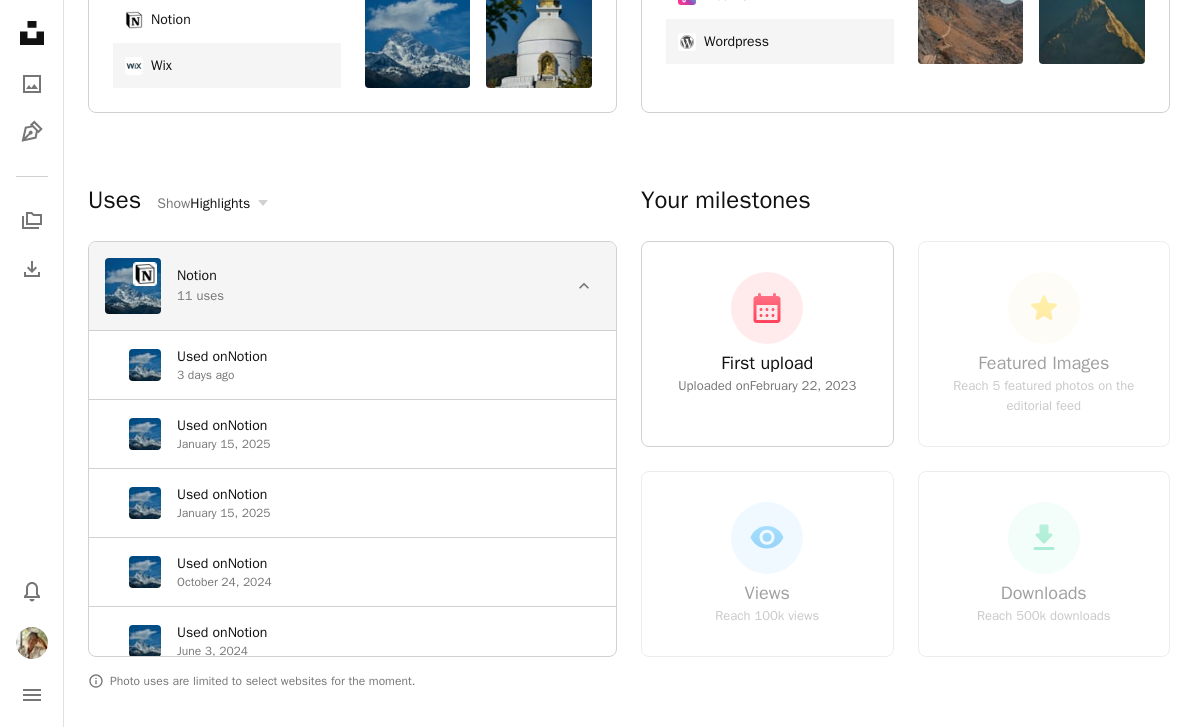 click on "11 uses" at bounding box center (364, 296) 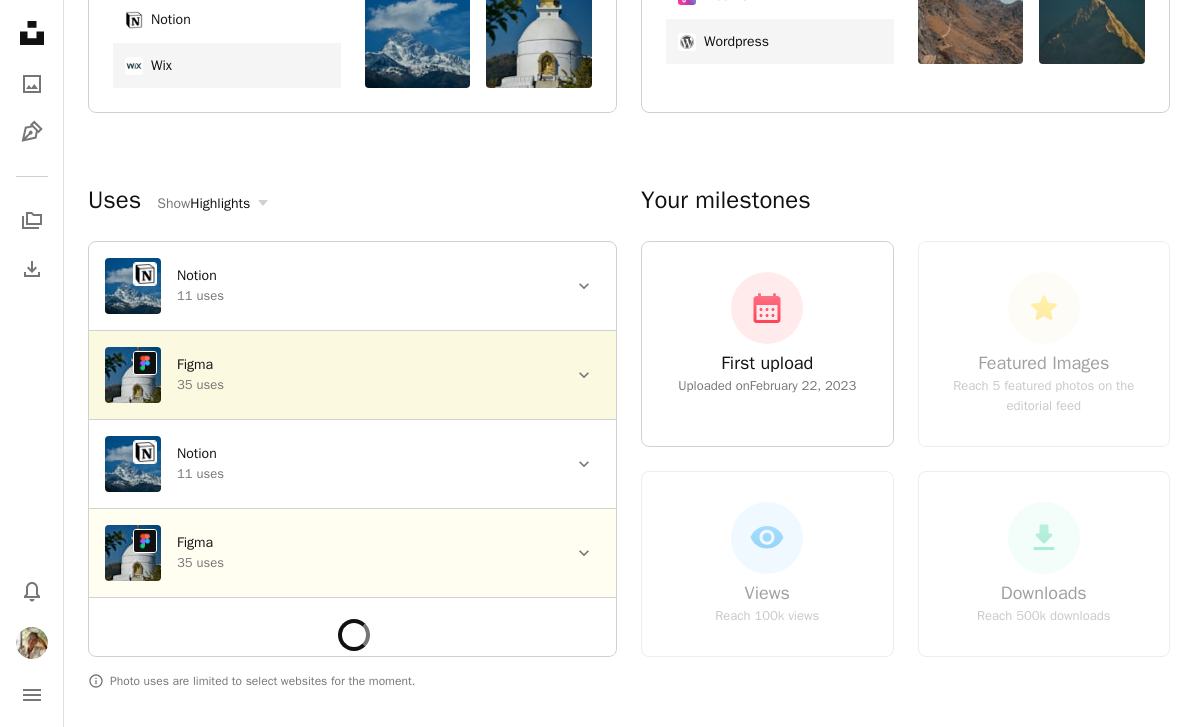 click on "35 uses" at bounding box center (364, 385) 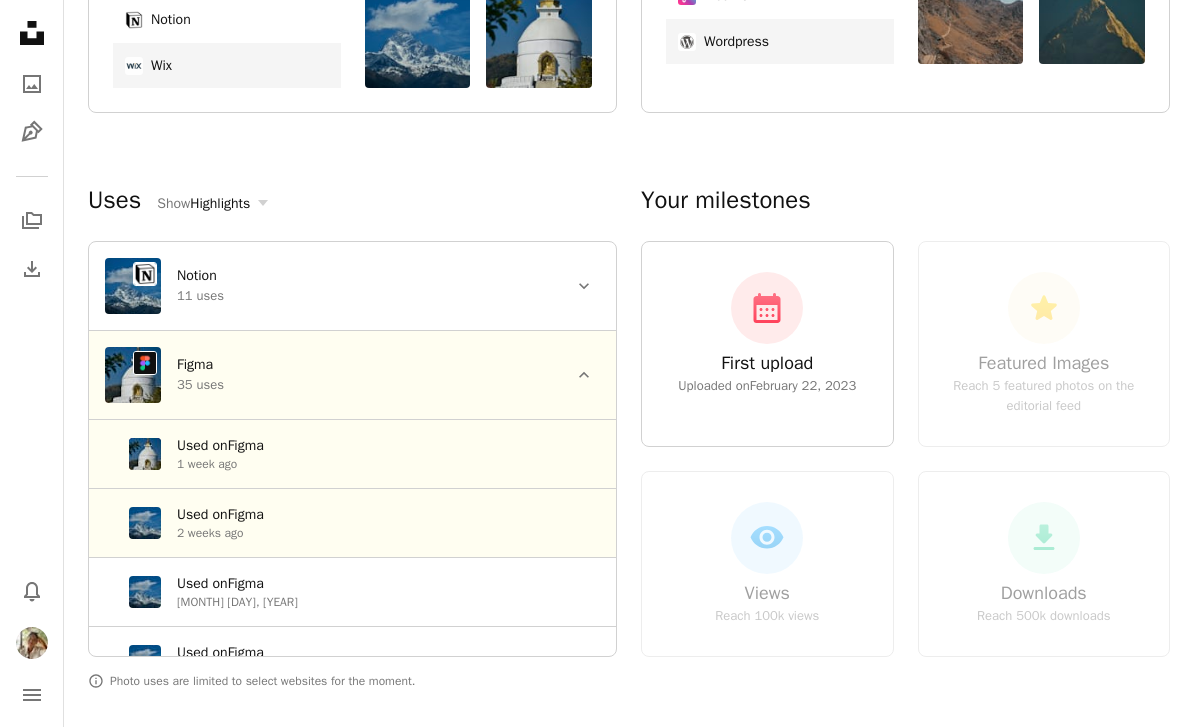 click on "Used on  Figma 1 week ago" at bounding box center (388, 454) 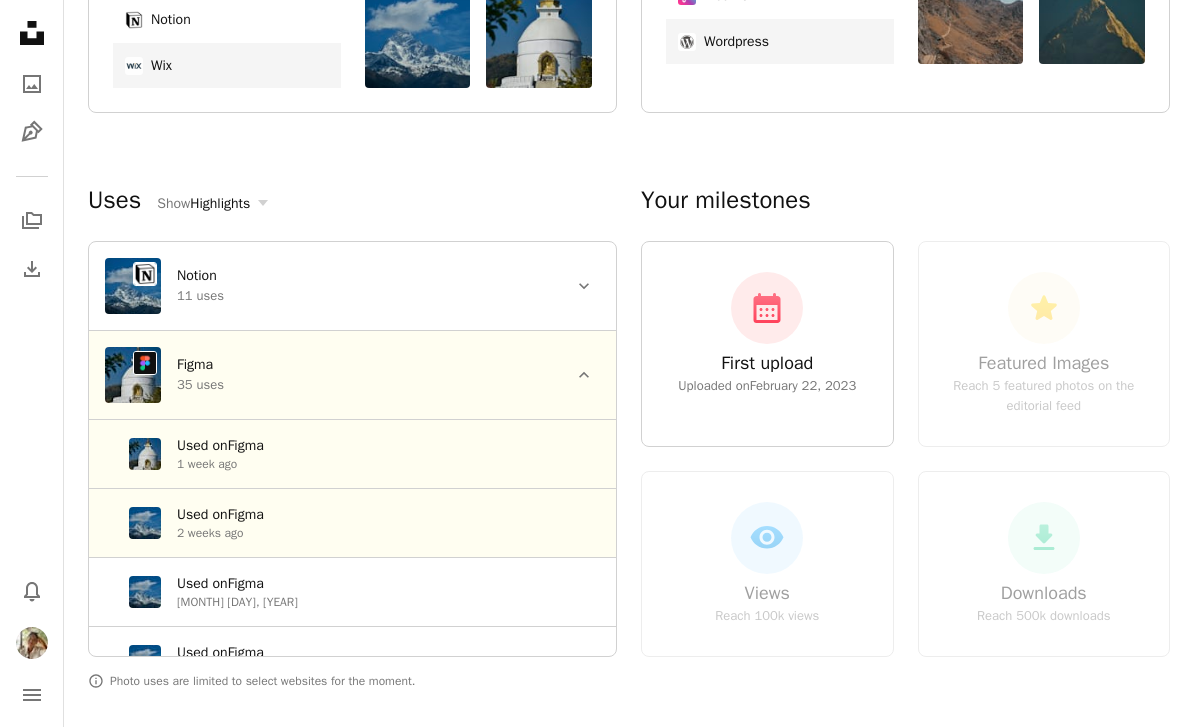 click at bounding box center [145, 454] 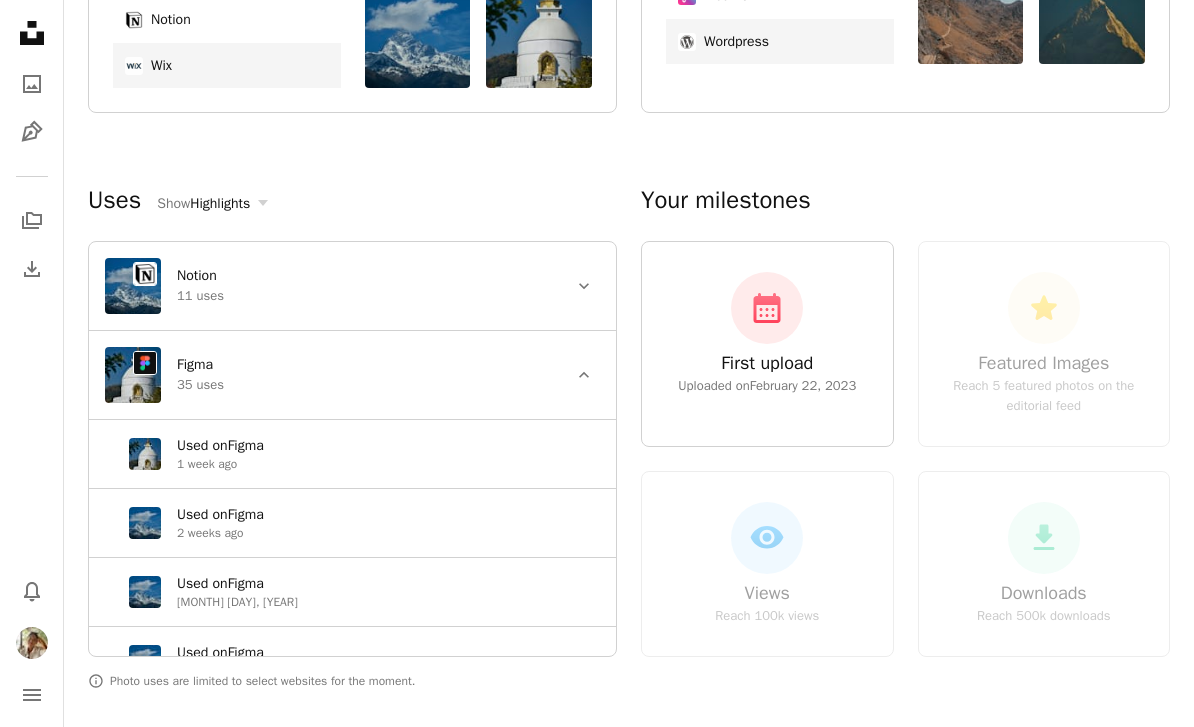 scroll, scrollTop: 245, scrollLeft: 0, axis: vertical 